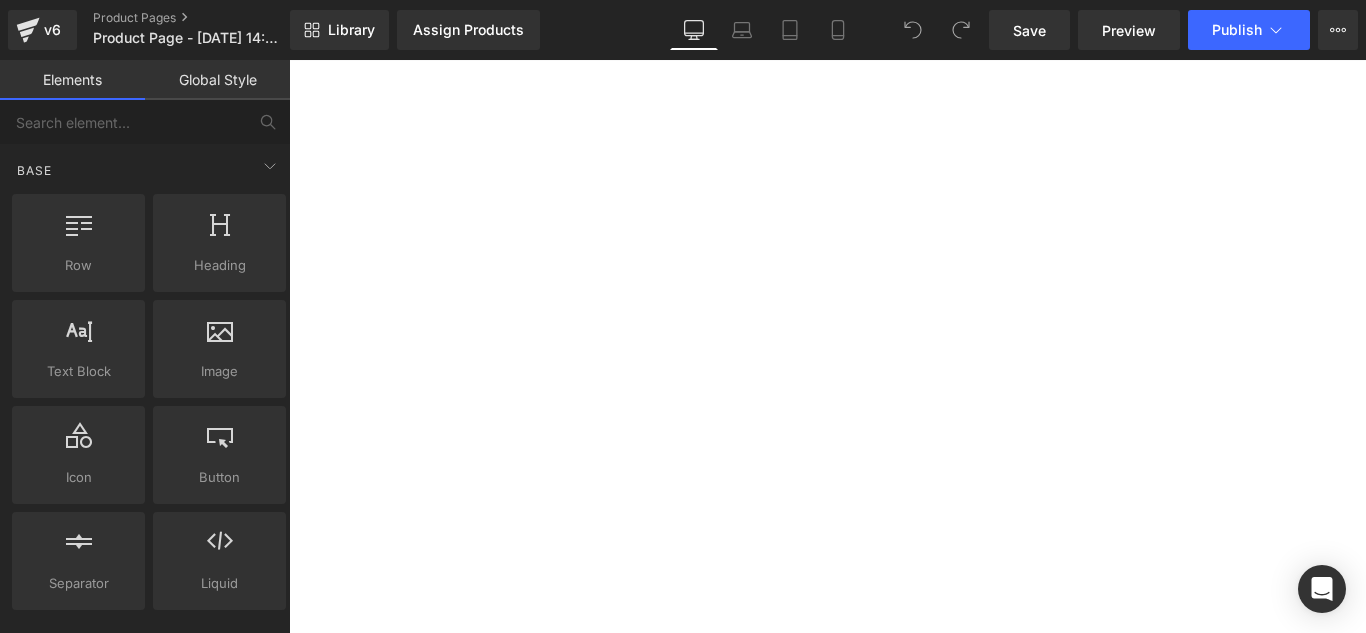 scroll, scrollTop: 0, scrollLeft: 0, axis: both 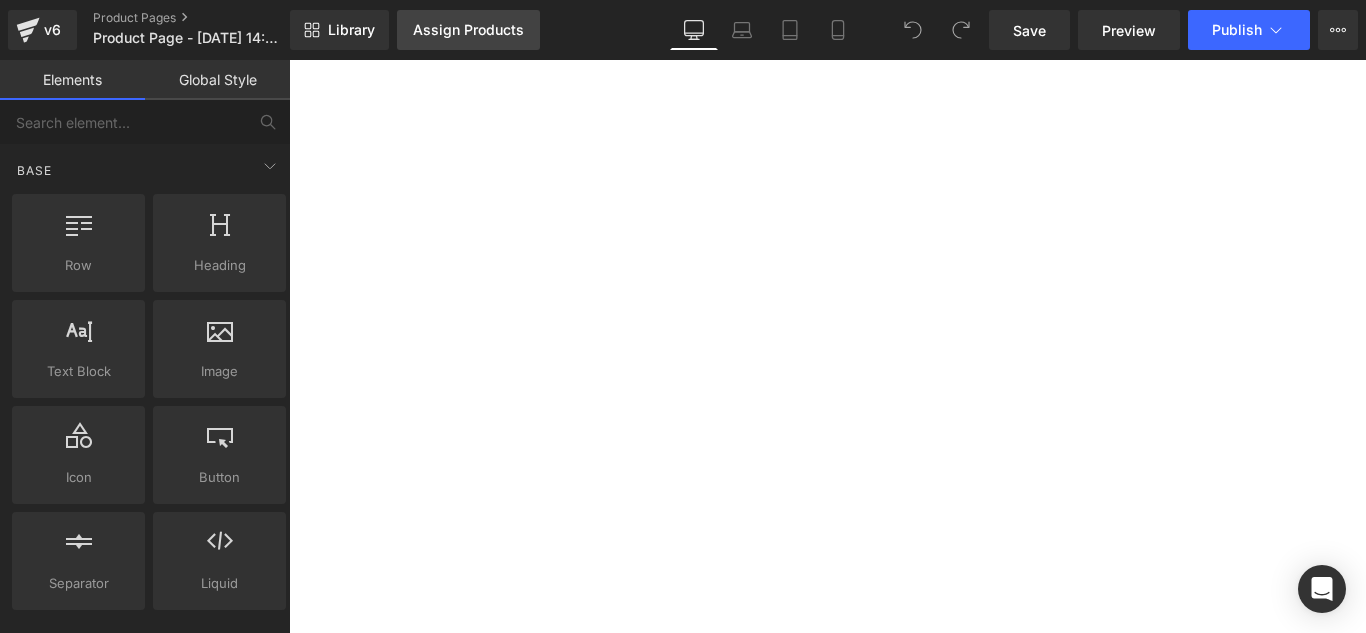 click on "Assign Products" at bounding box center [468, 30] 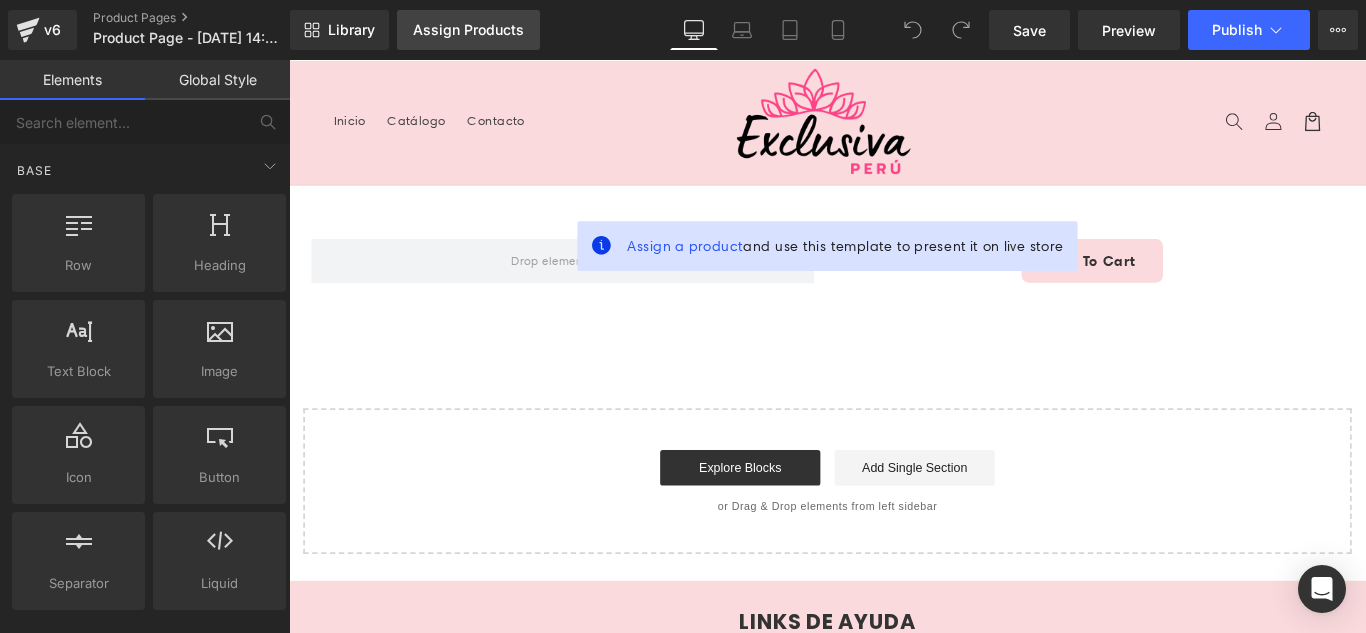 scroll, scrollTop: 0, scrollLeft: 0, axis: both 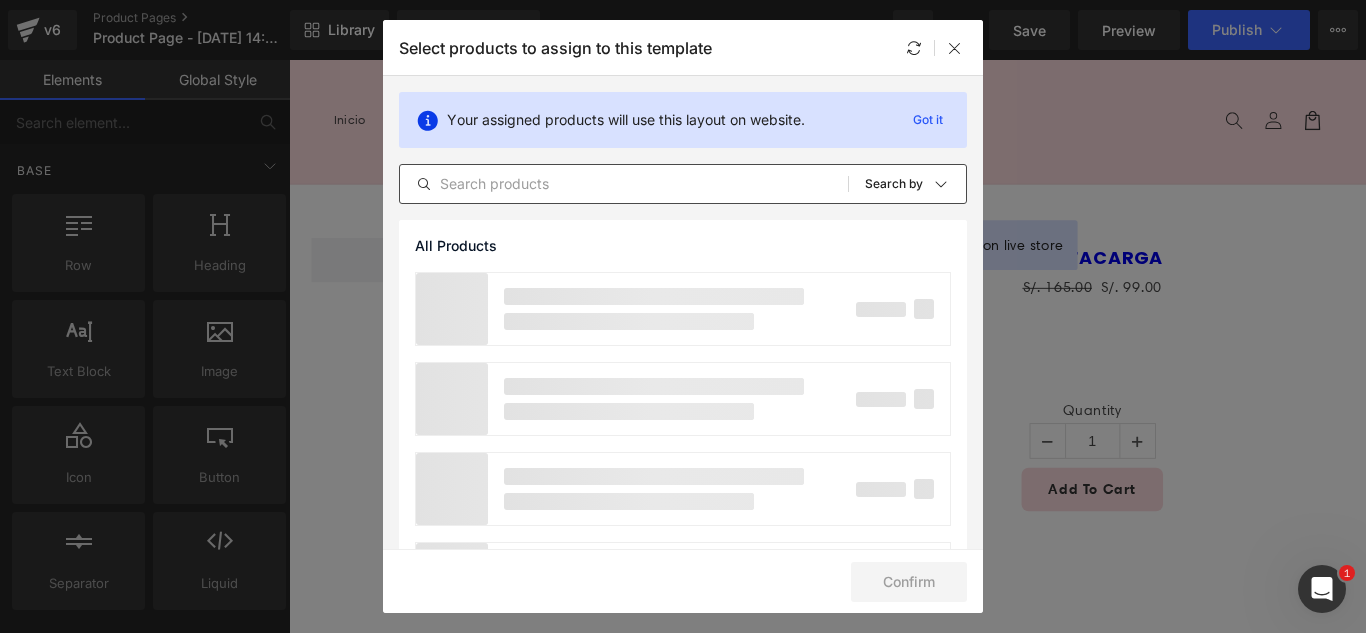 click at bounding box center (624, 184) 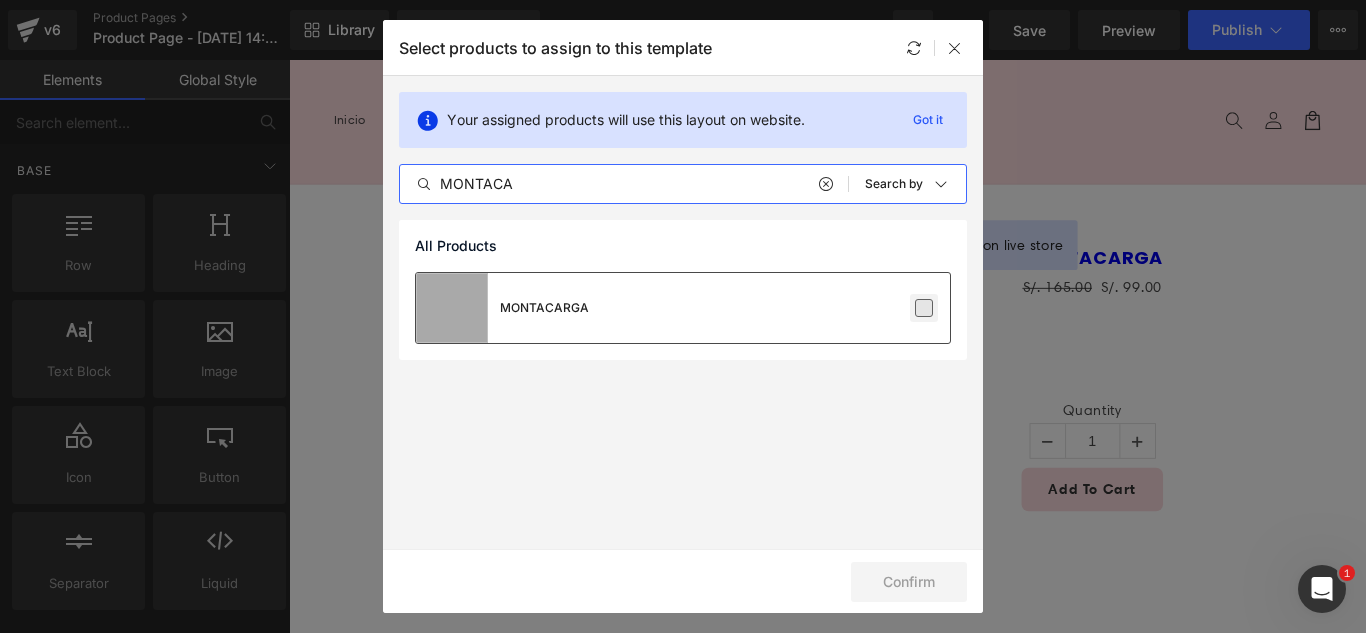 type on "MONTACA" 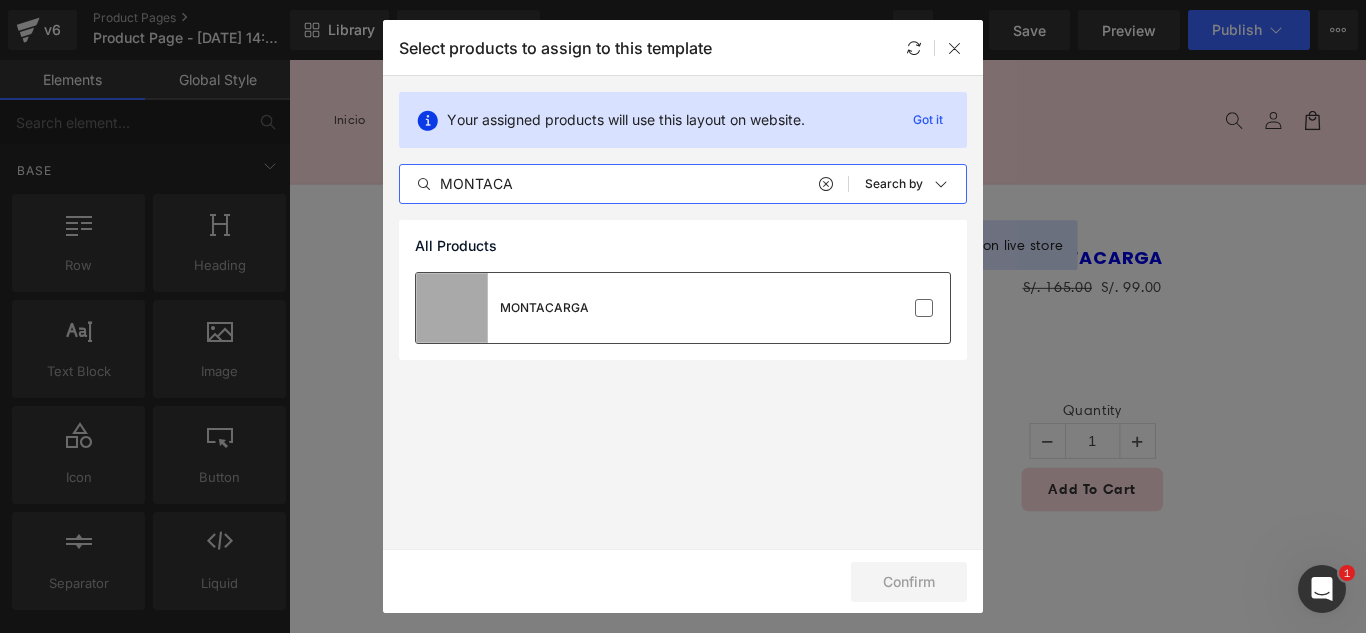click at bounding box center (924, 308) 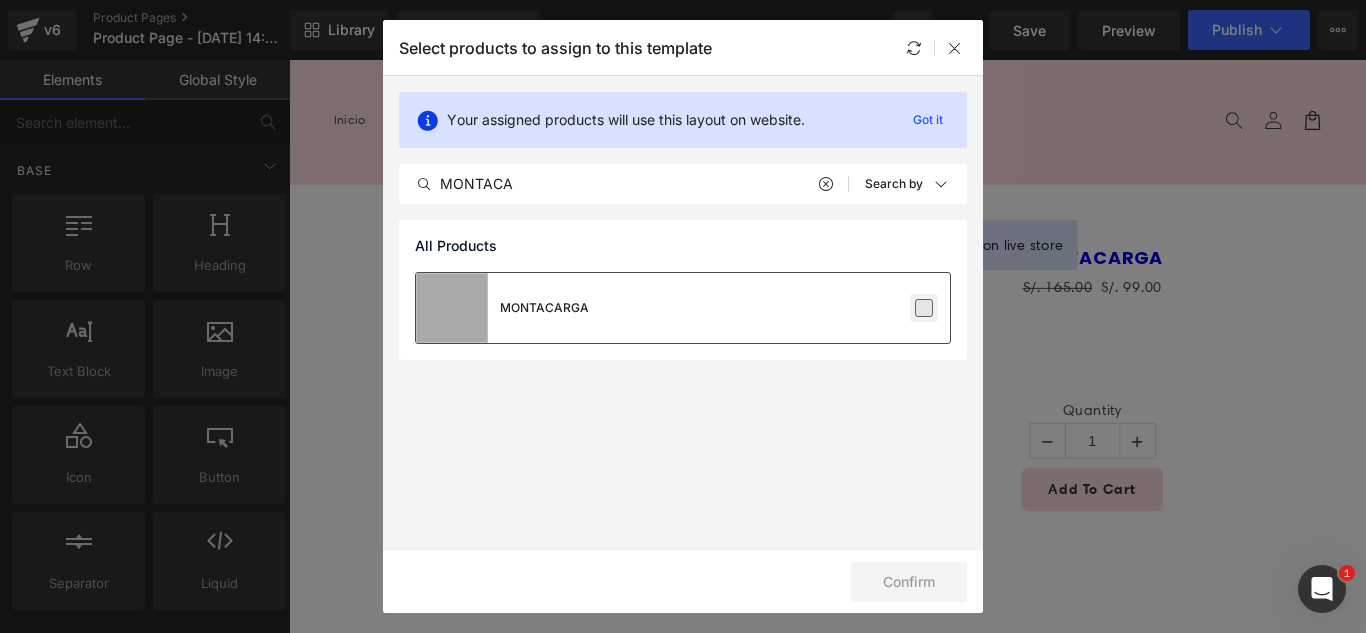 click at bounding box center [924, 308] 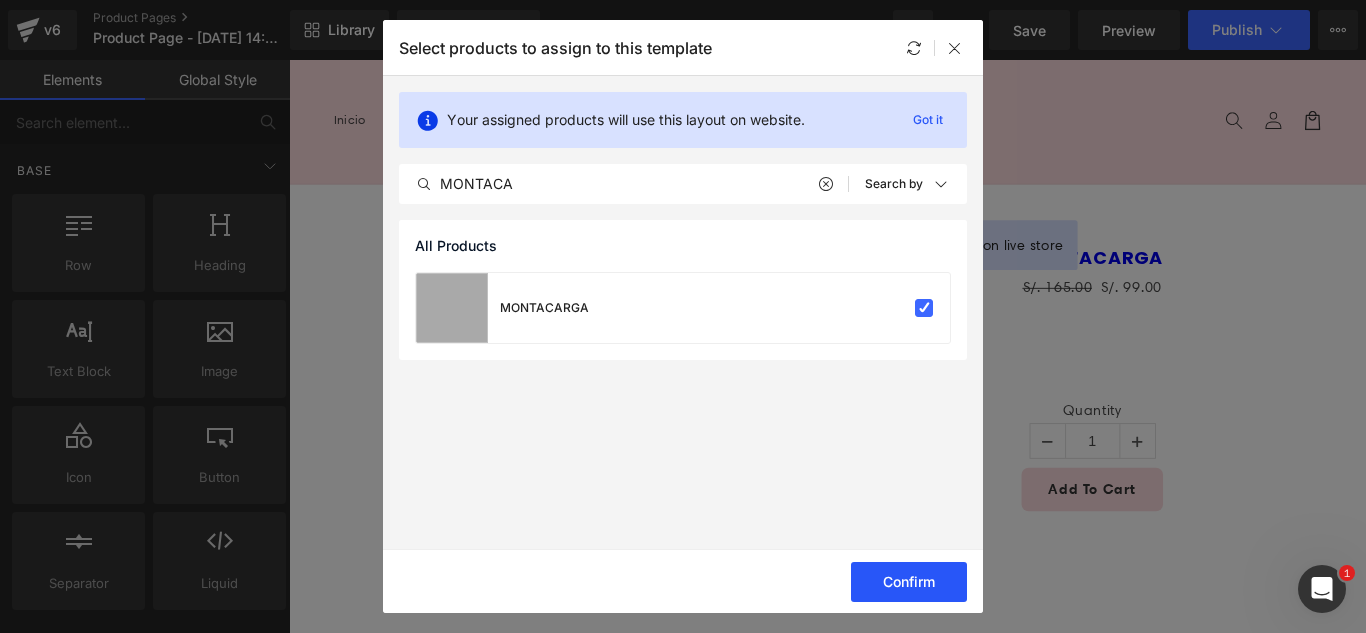 click on "Confirm" at bounding box center [909, 582] 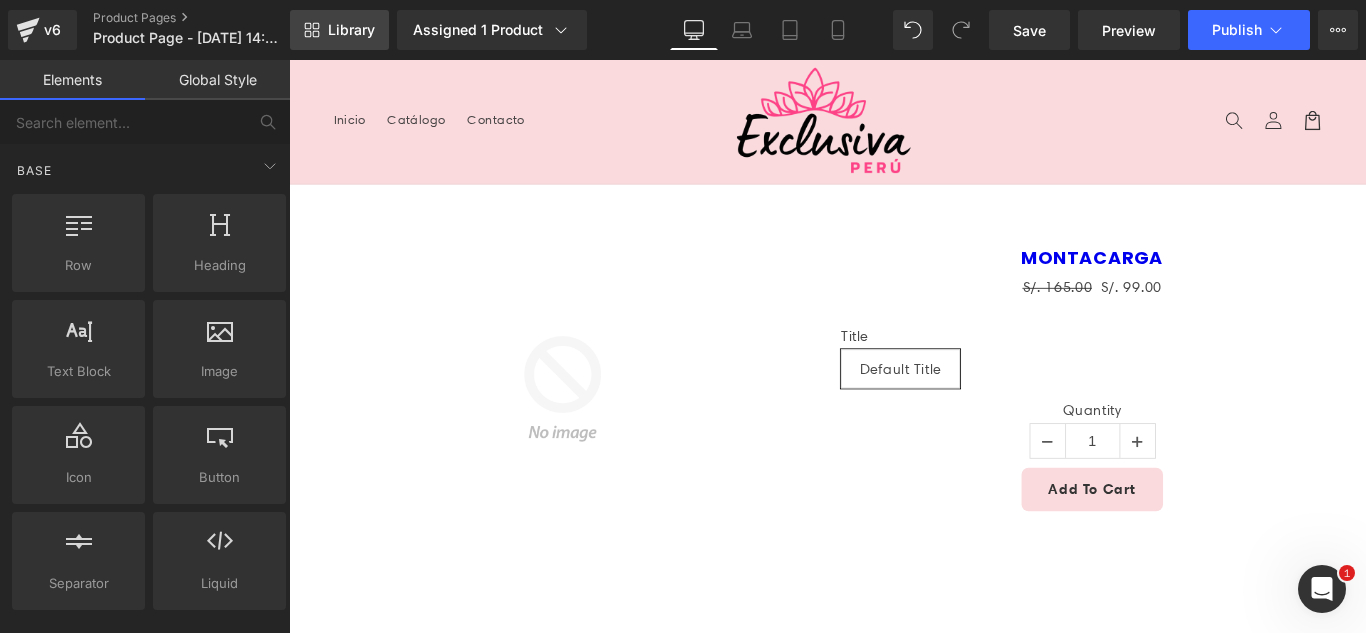click on "Library" at bounding box center [351, 30] 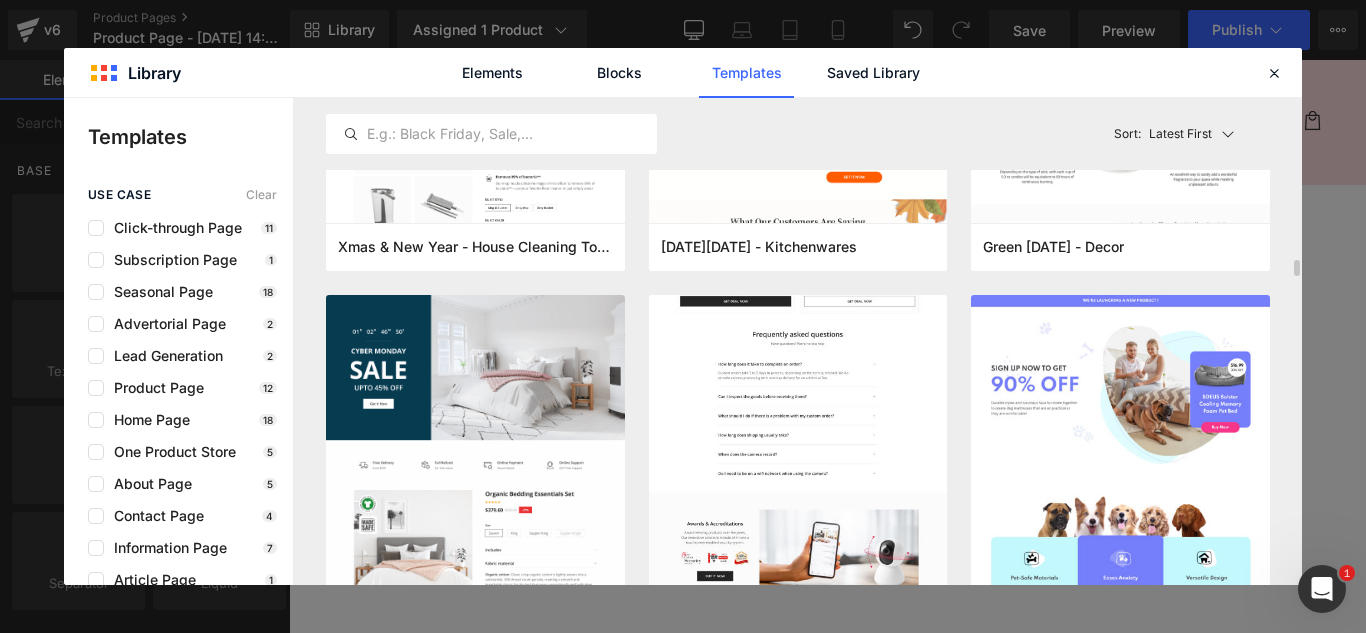 scroll, scrollTop: 4400, scrollLeft: 0, axis: vertical 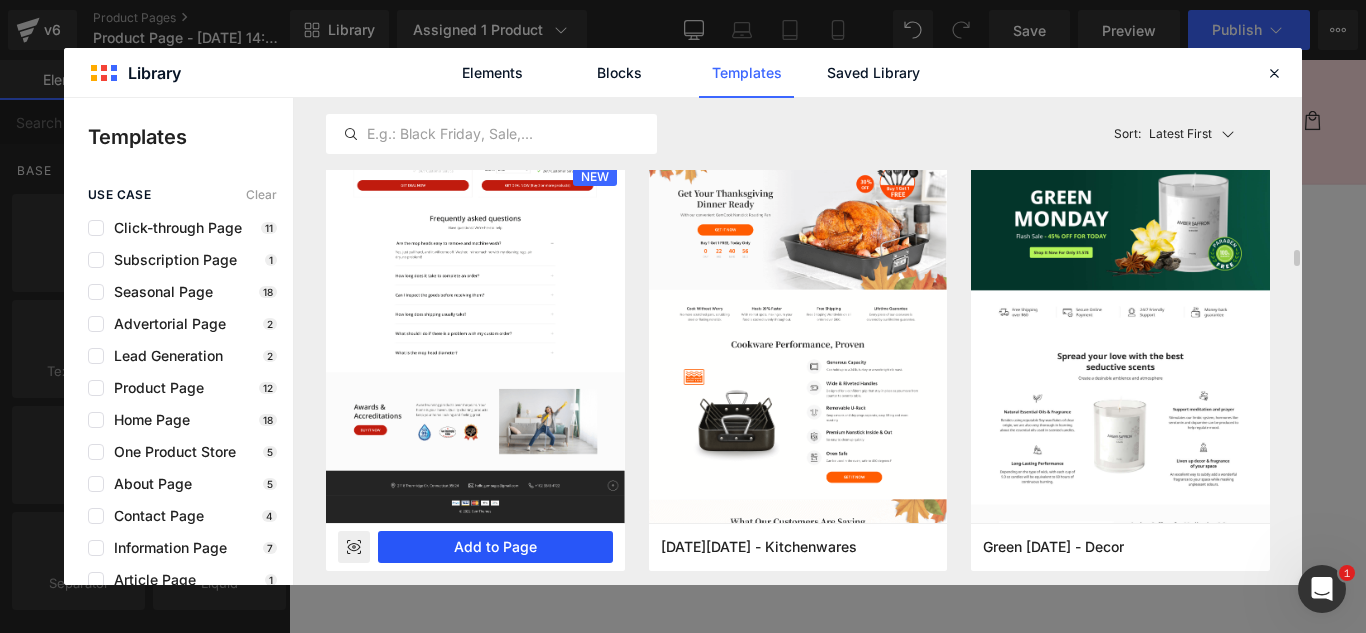 click on "Add to Page" at bounding box center [495, 547] 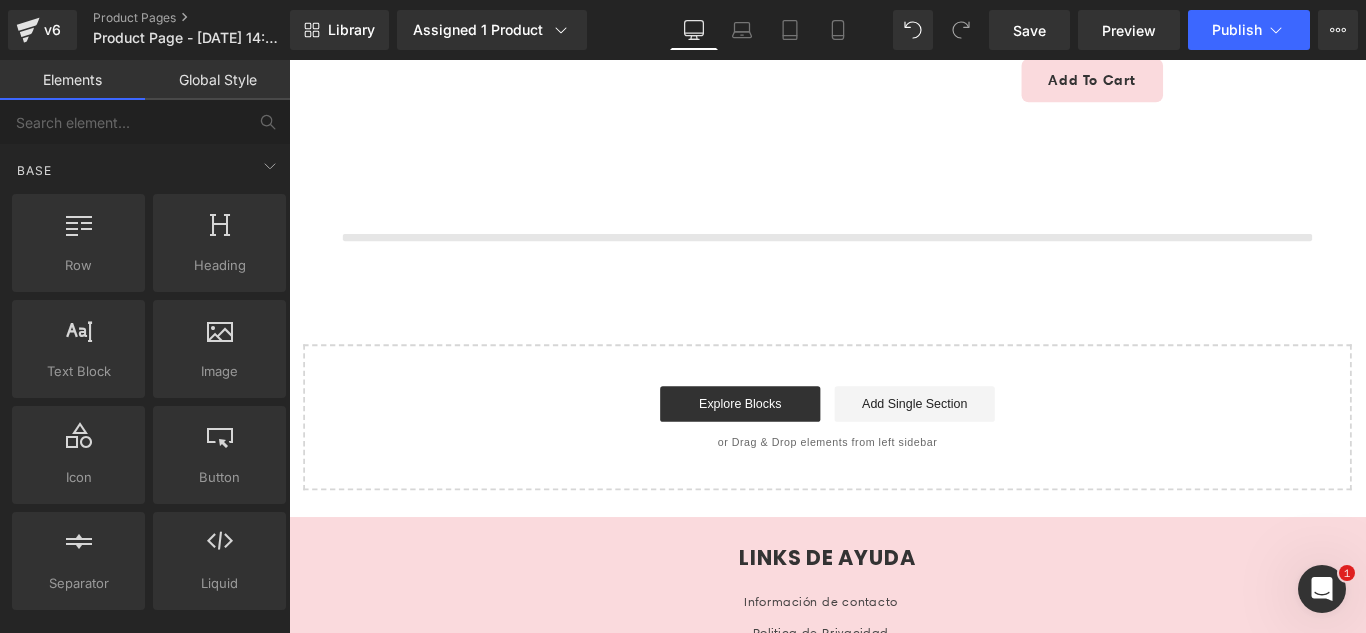 scroll, scrollTop: 475, scrollLeft: 0, axis: vertical 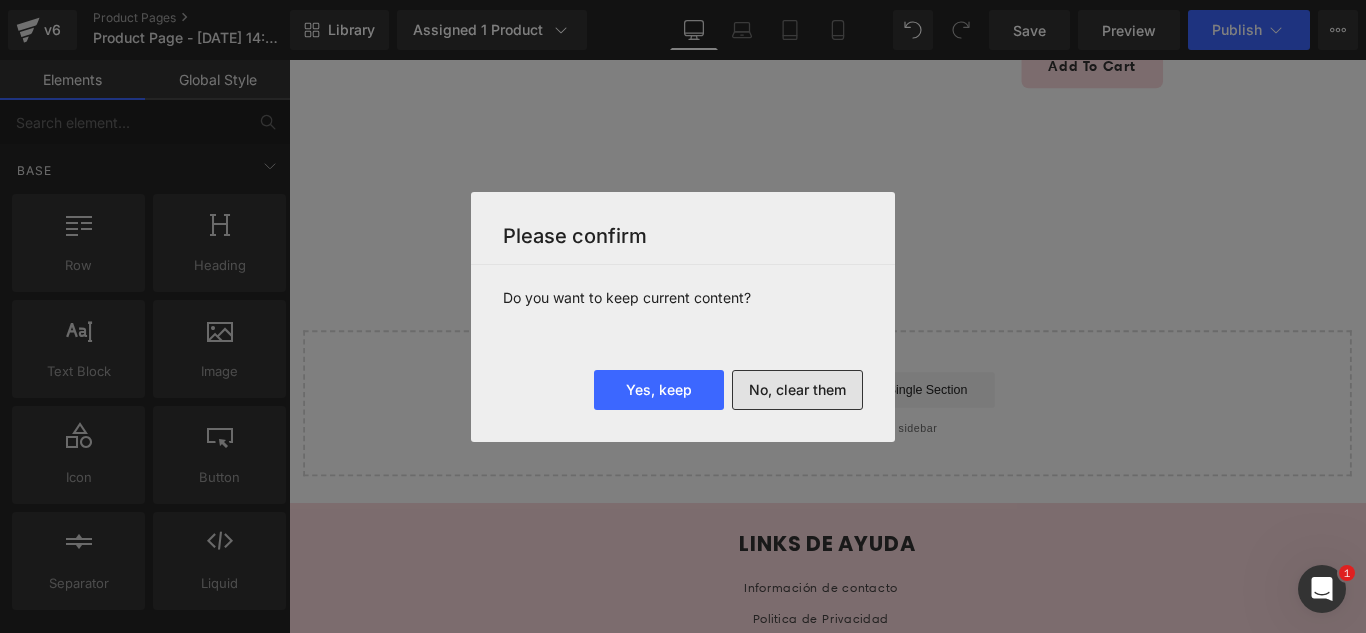 click on "No, clear them" at bounding box center (797, 390) 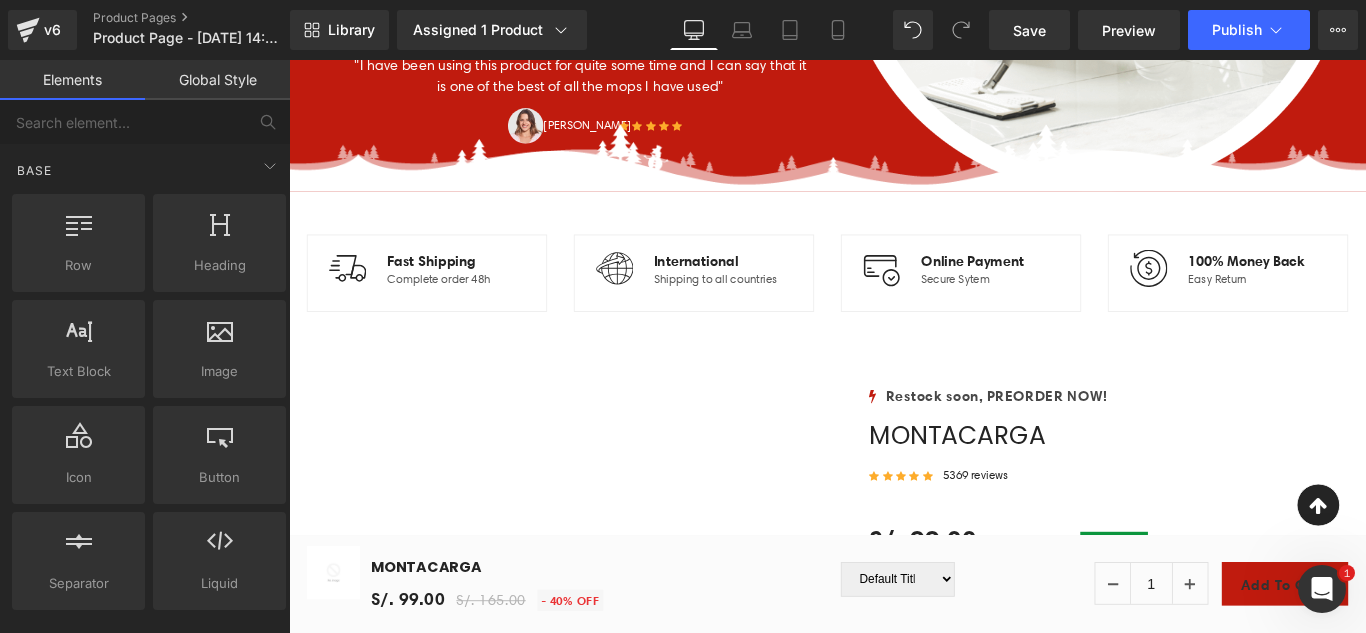 scroll, scrollTop: 700, scrollLeft: 0, axis: vertical 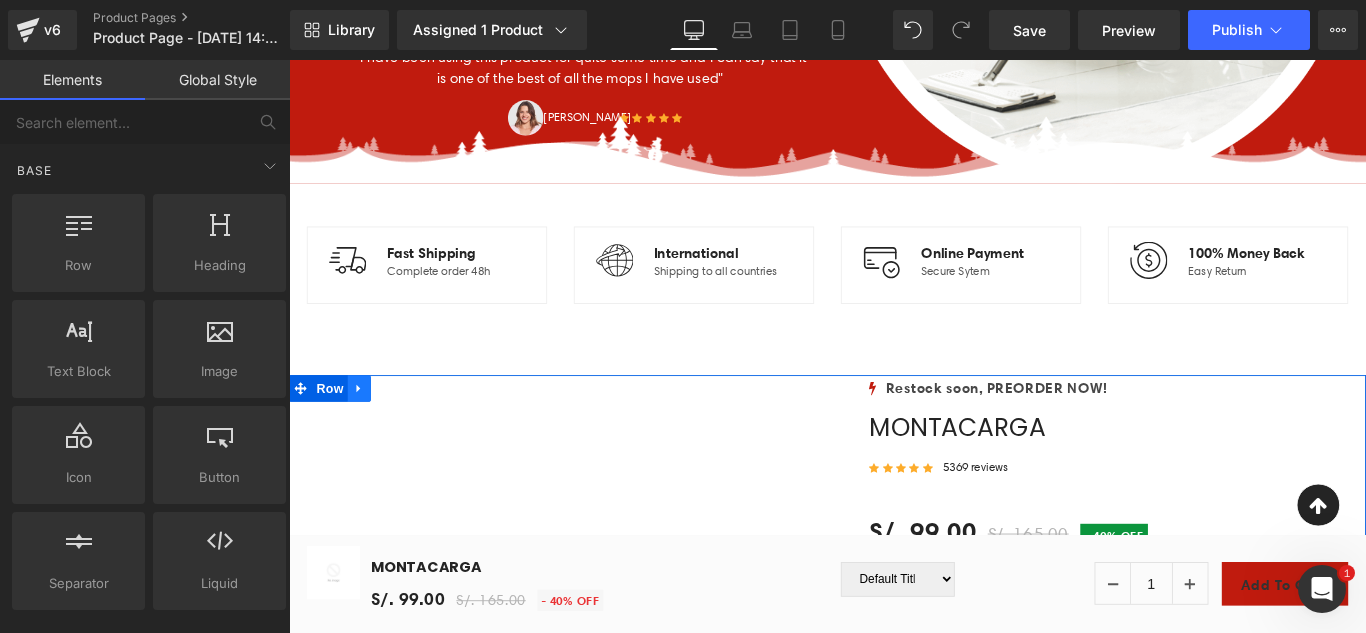 click 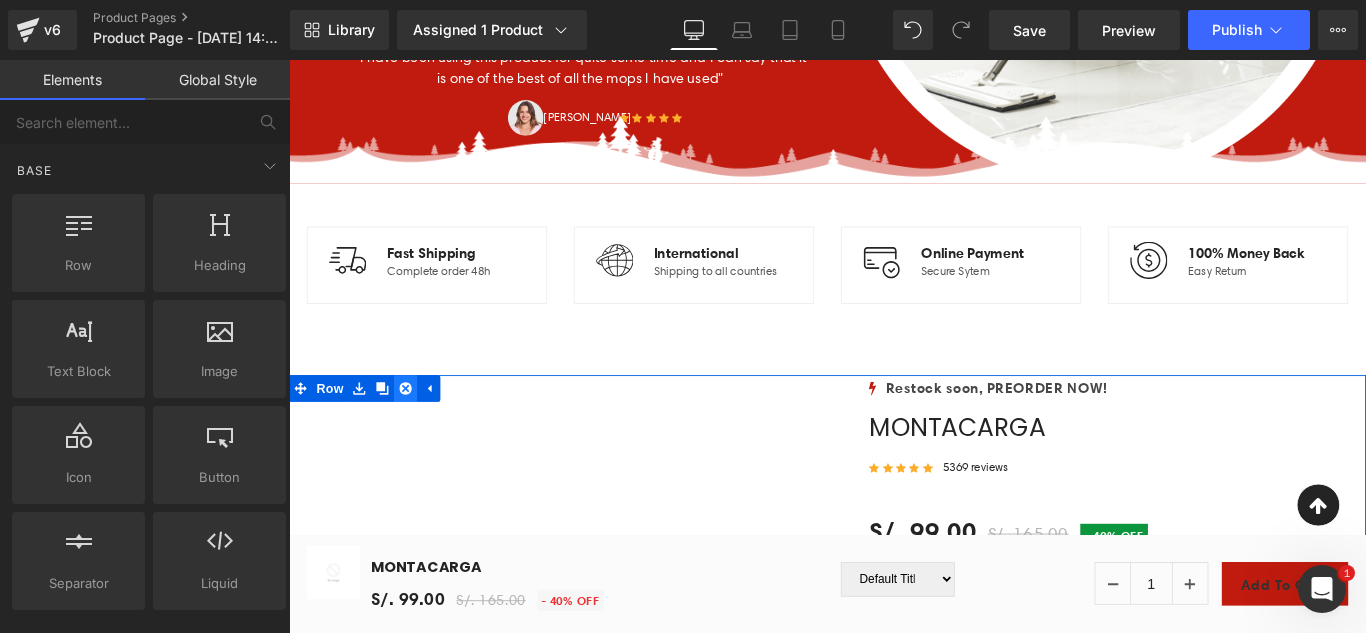 click at bounding box center [420, 429] 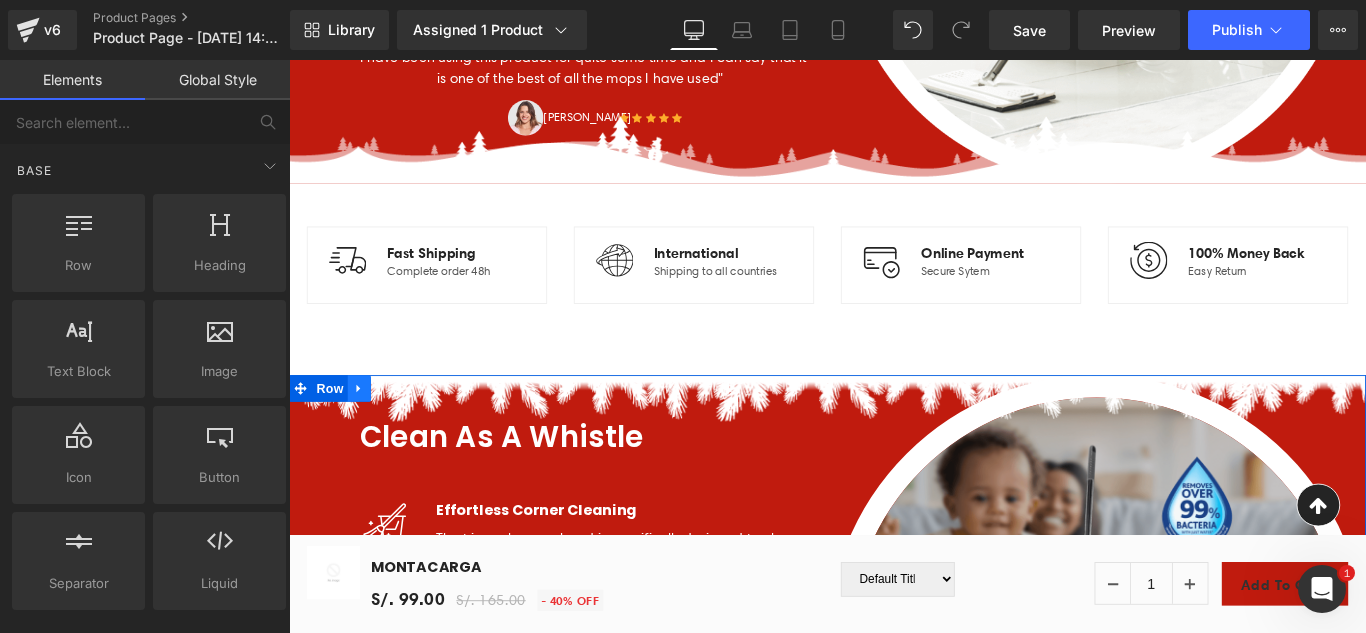 click 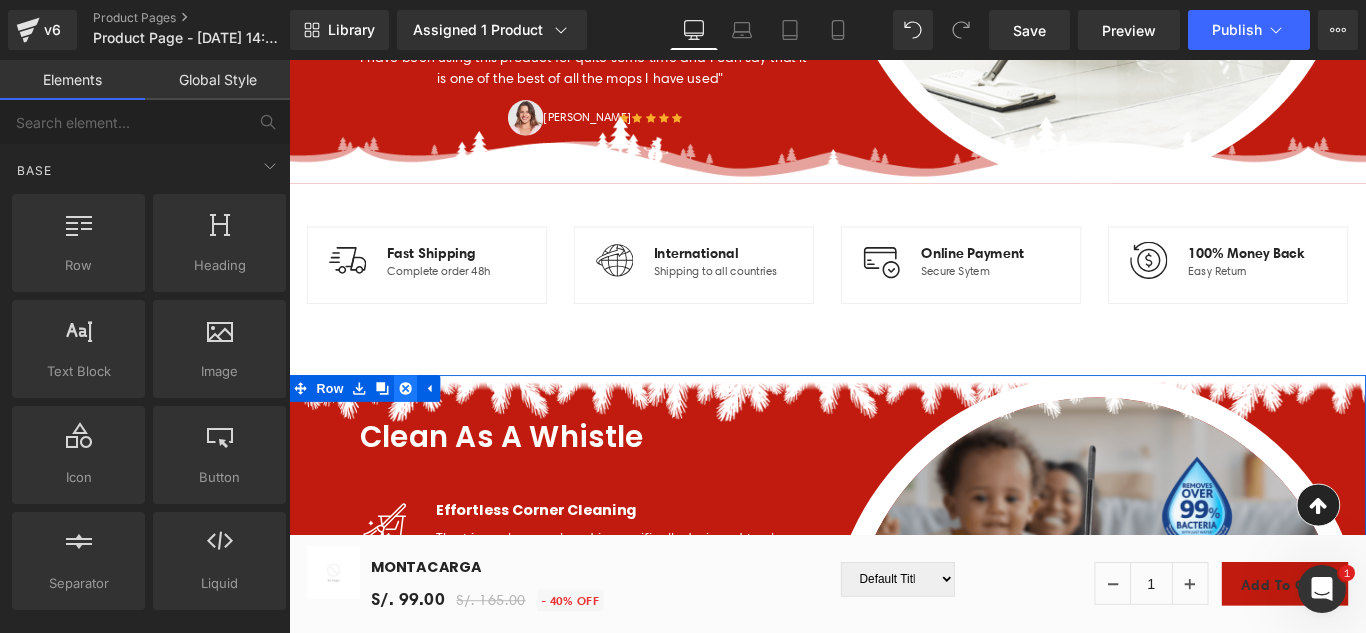 click 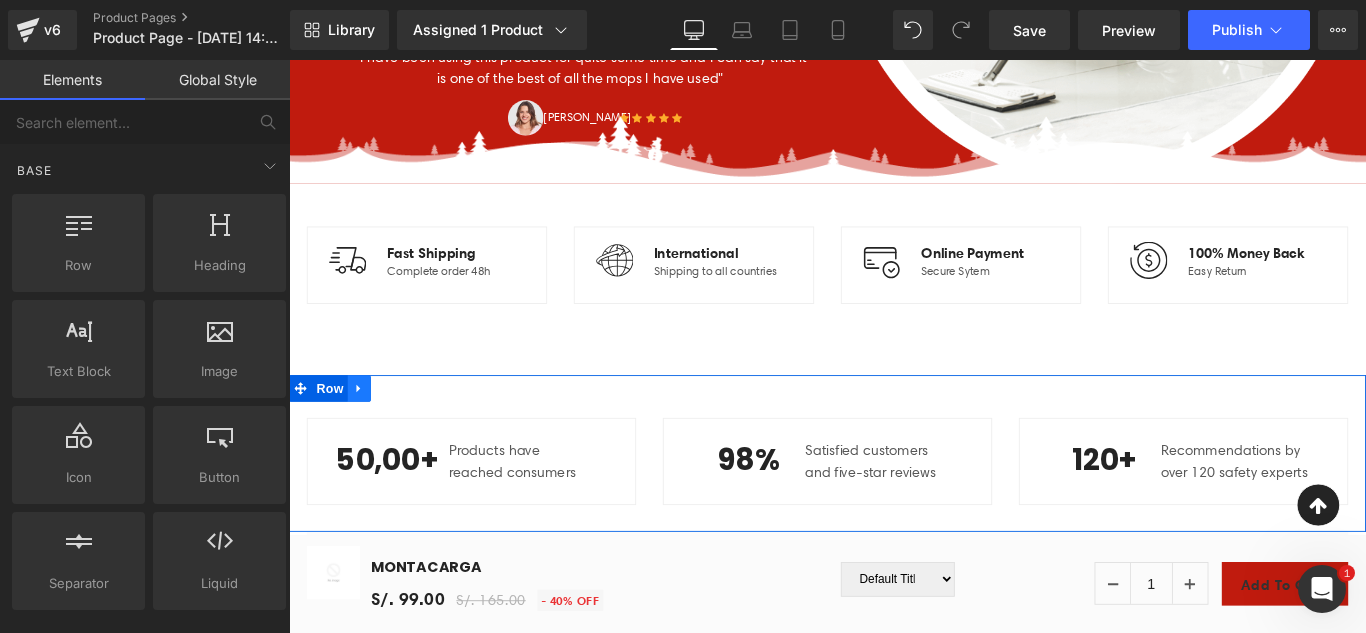 click 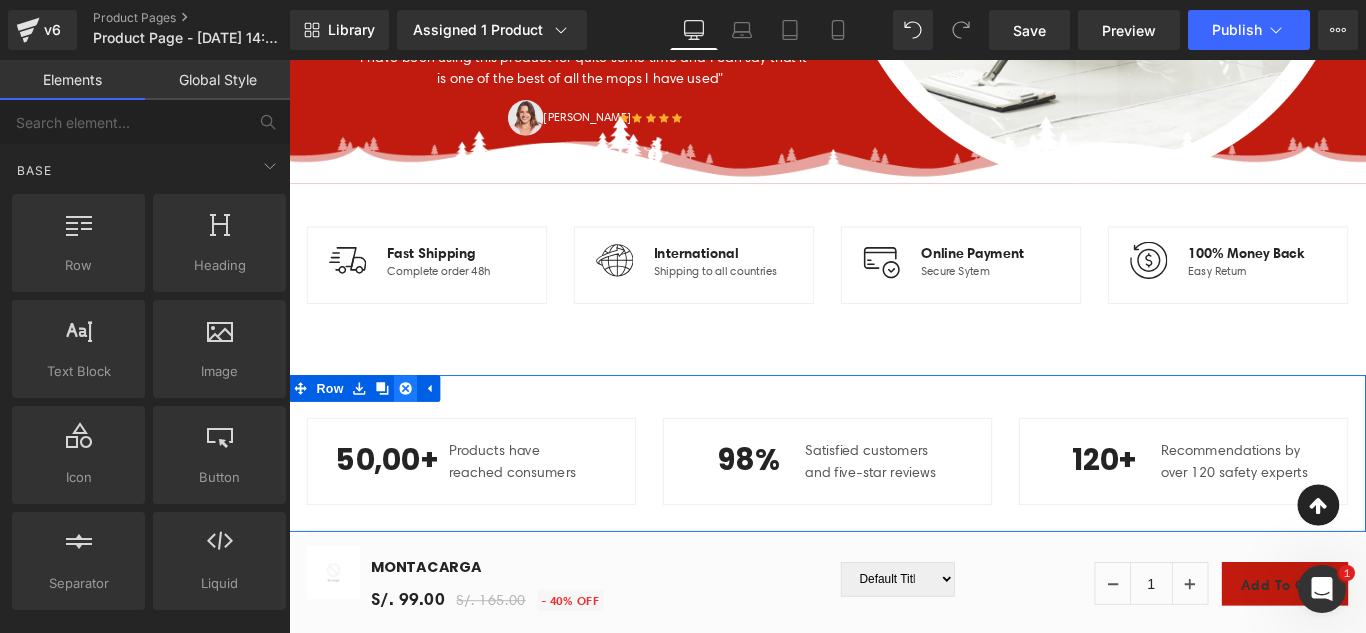 click 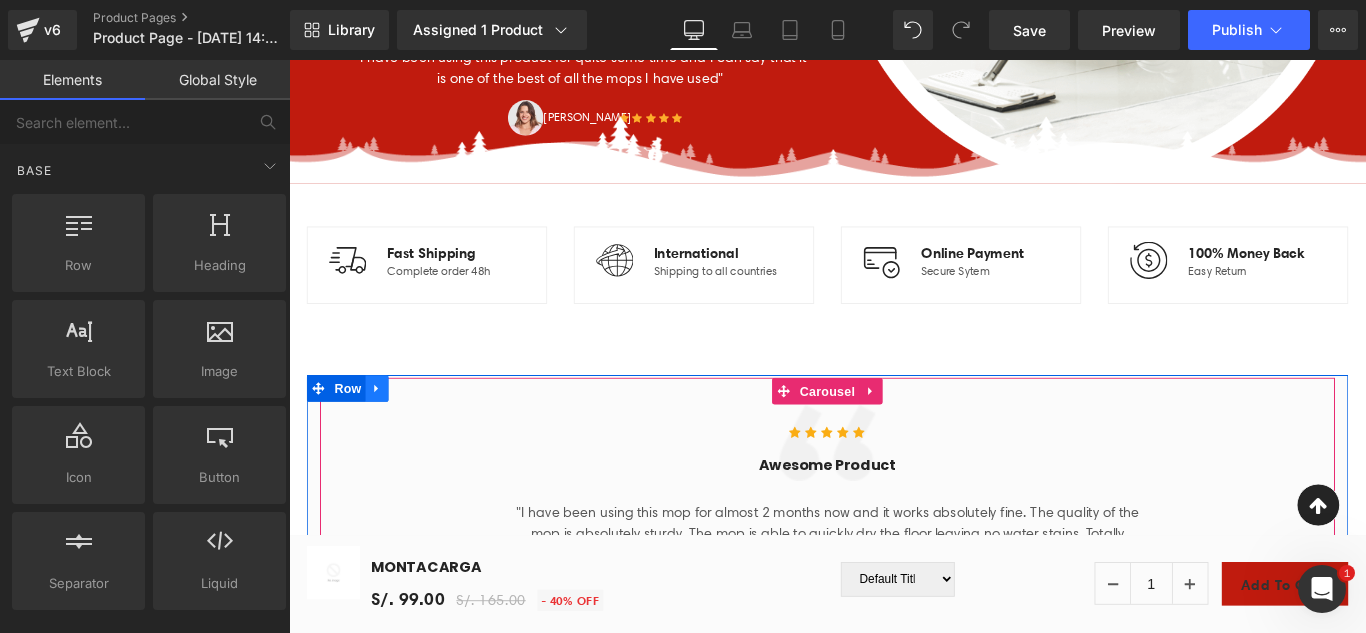 click 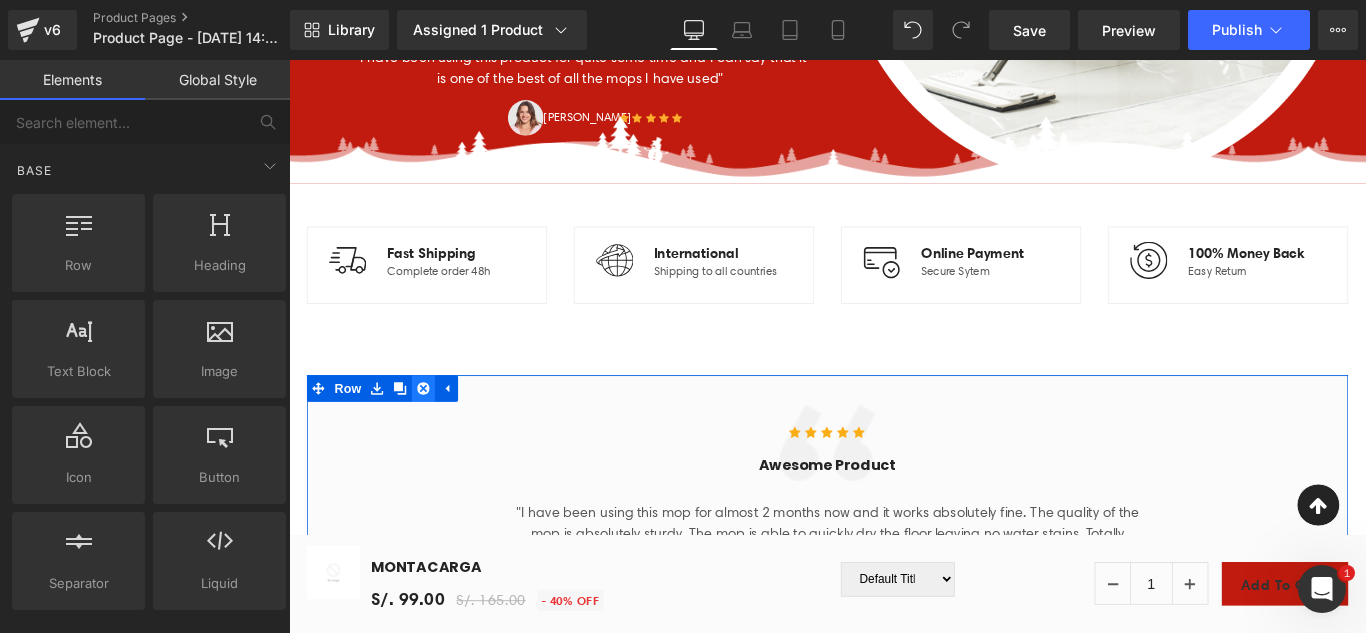 click 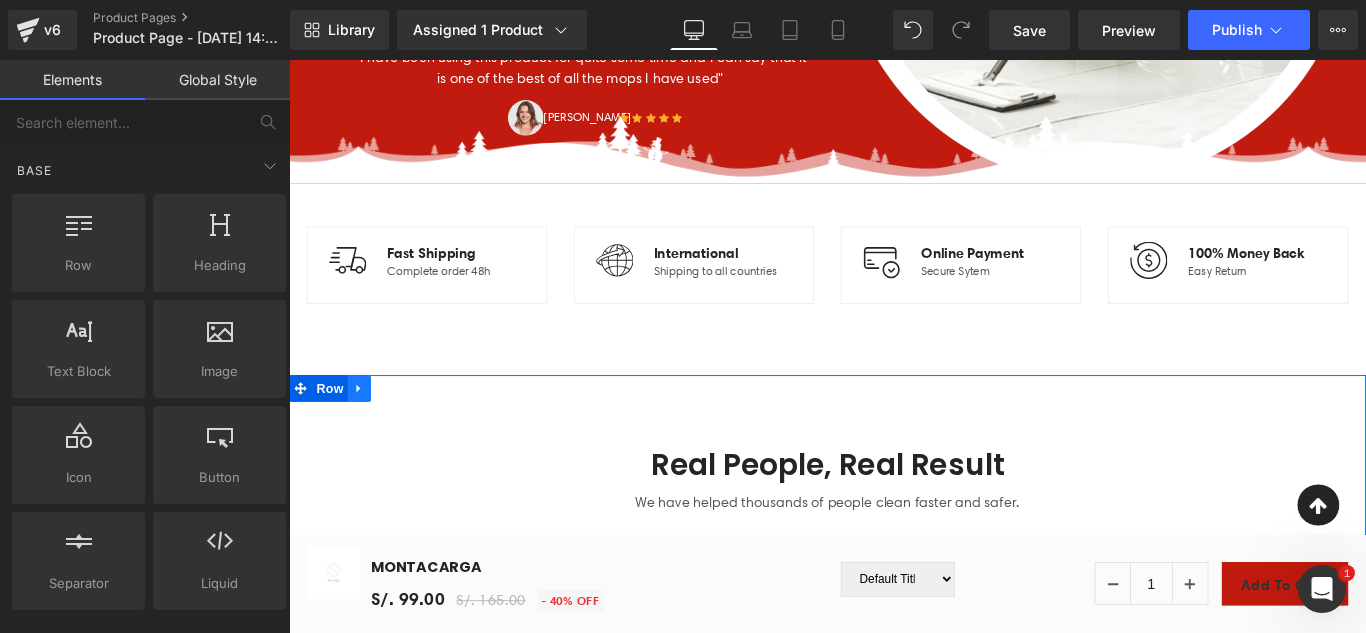 click at bounding box center [368, 429] 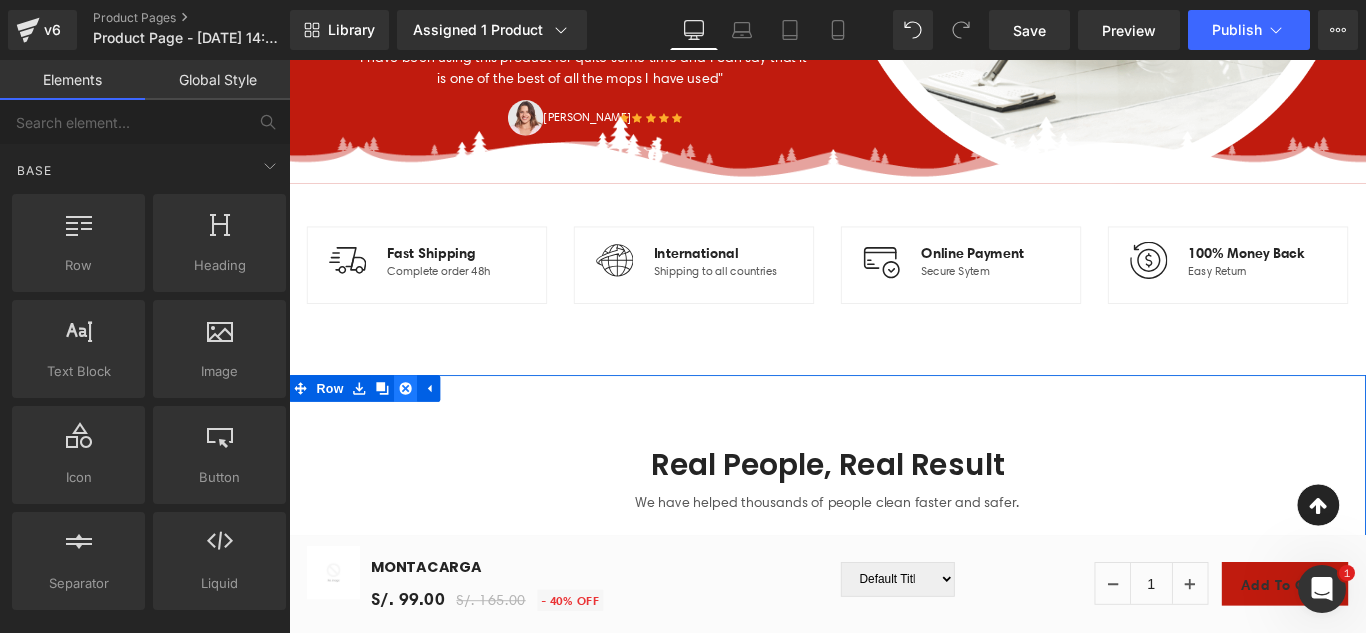 click 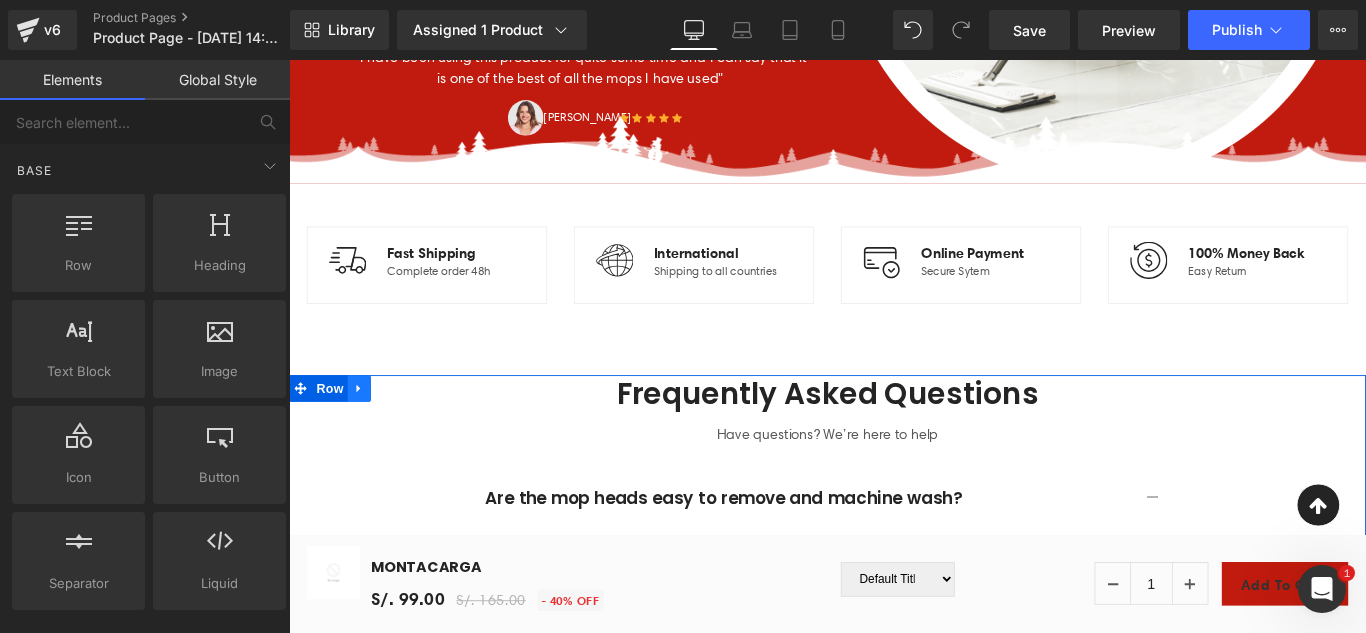 click 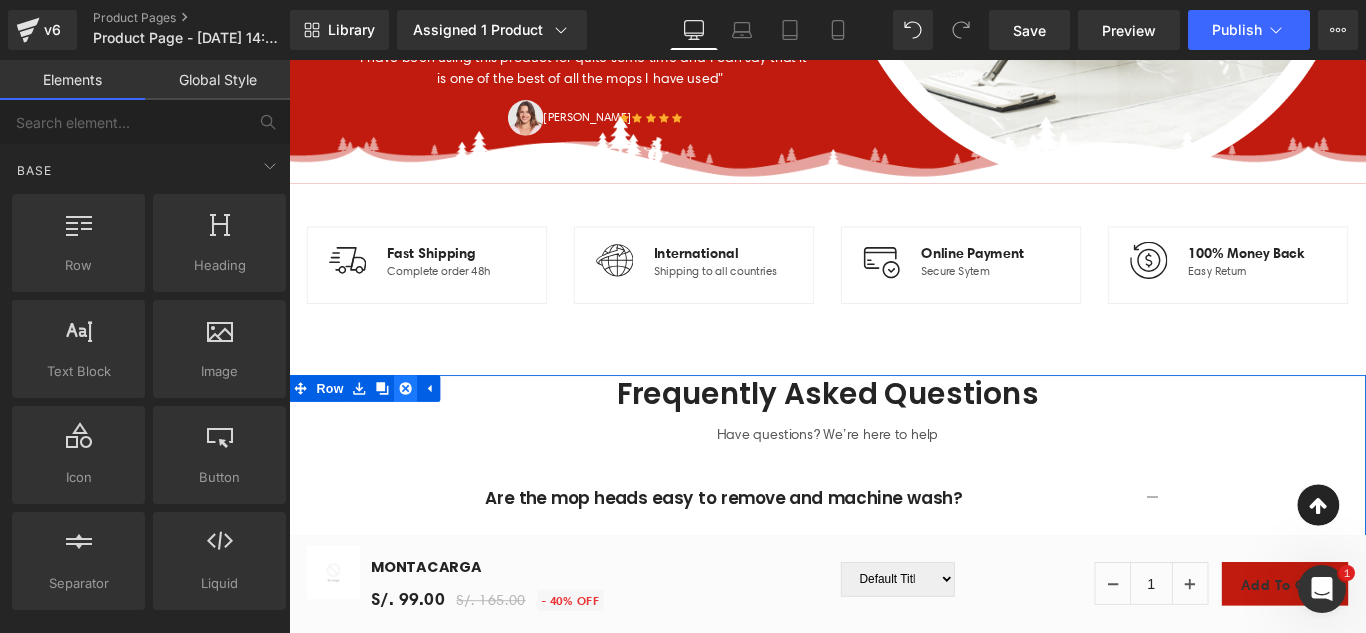 click 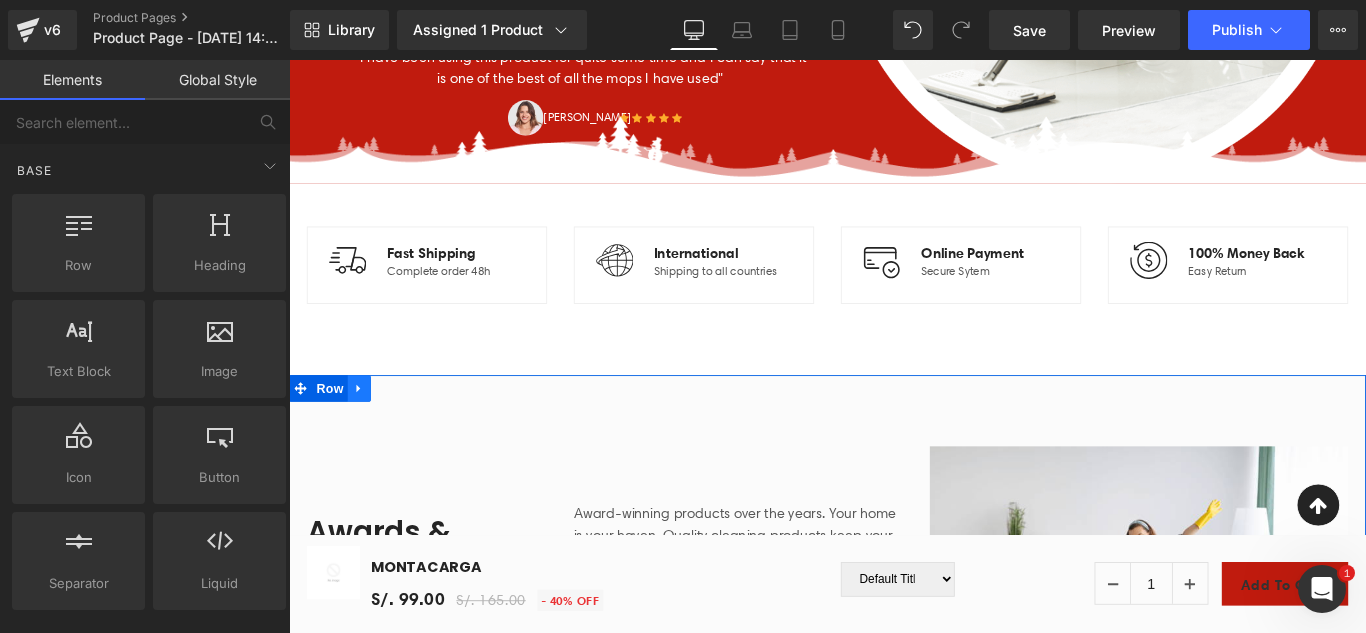 click at bounding box center [368, 429] 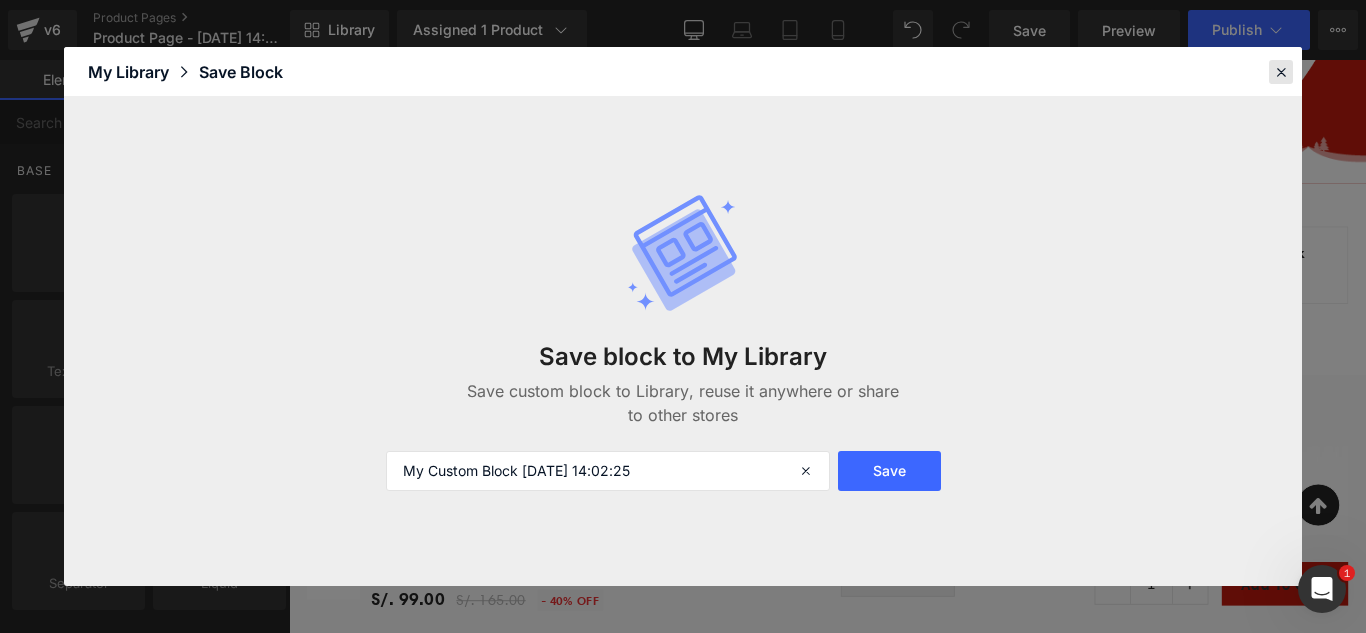 click at bounding box center [1281, 72] 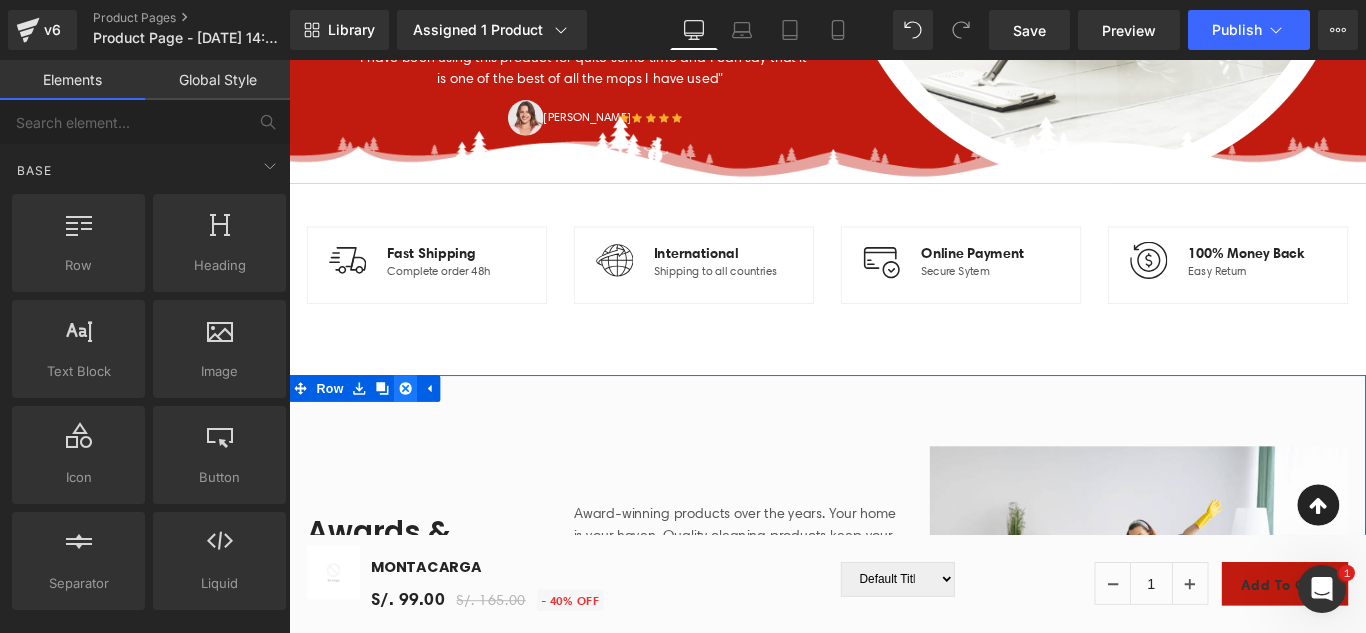 click 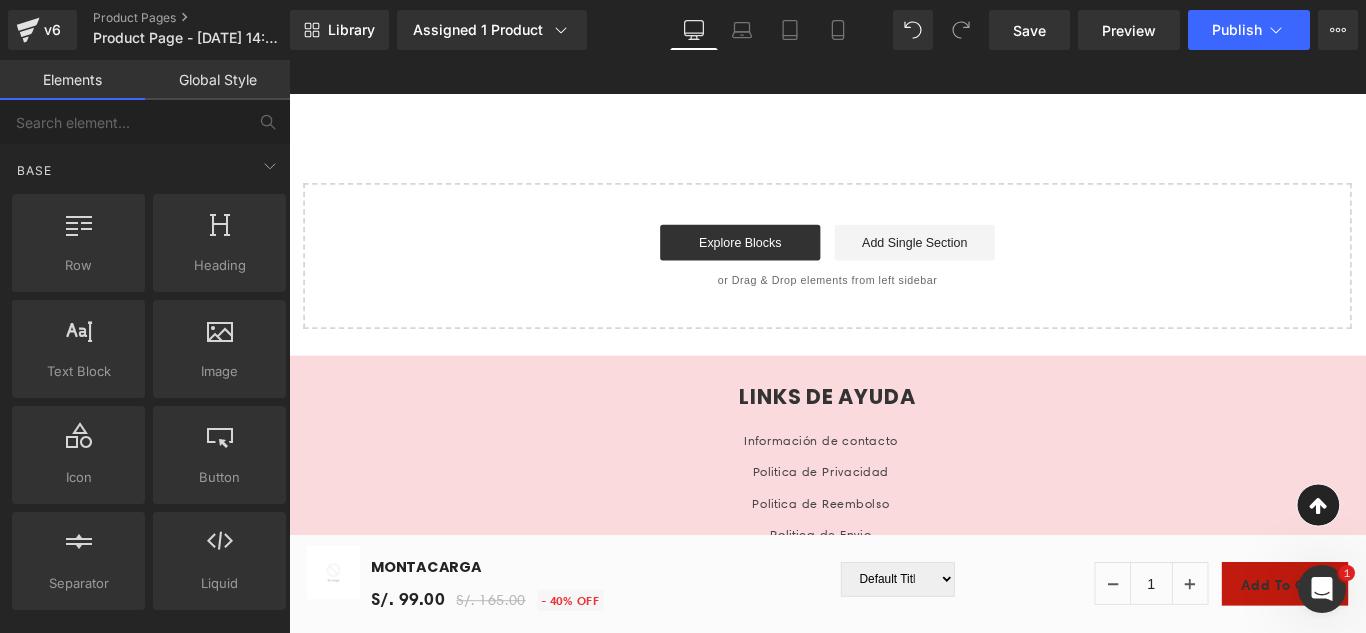 scroll, scrollTop: 1469, scrollLeft: 0, axis: vertical 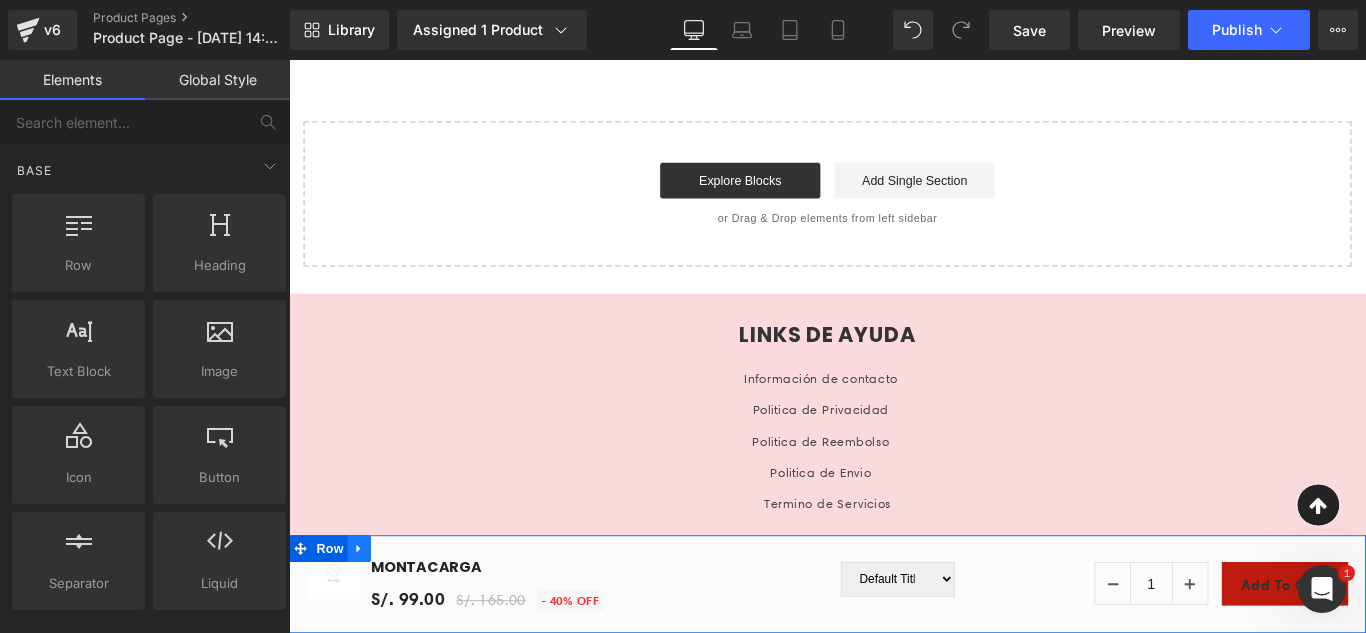 click 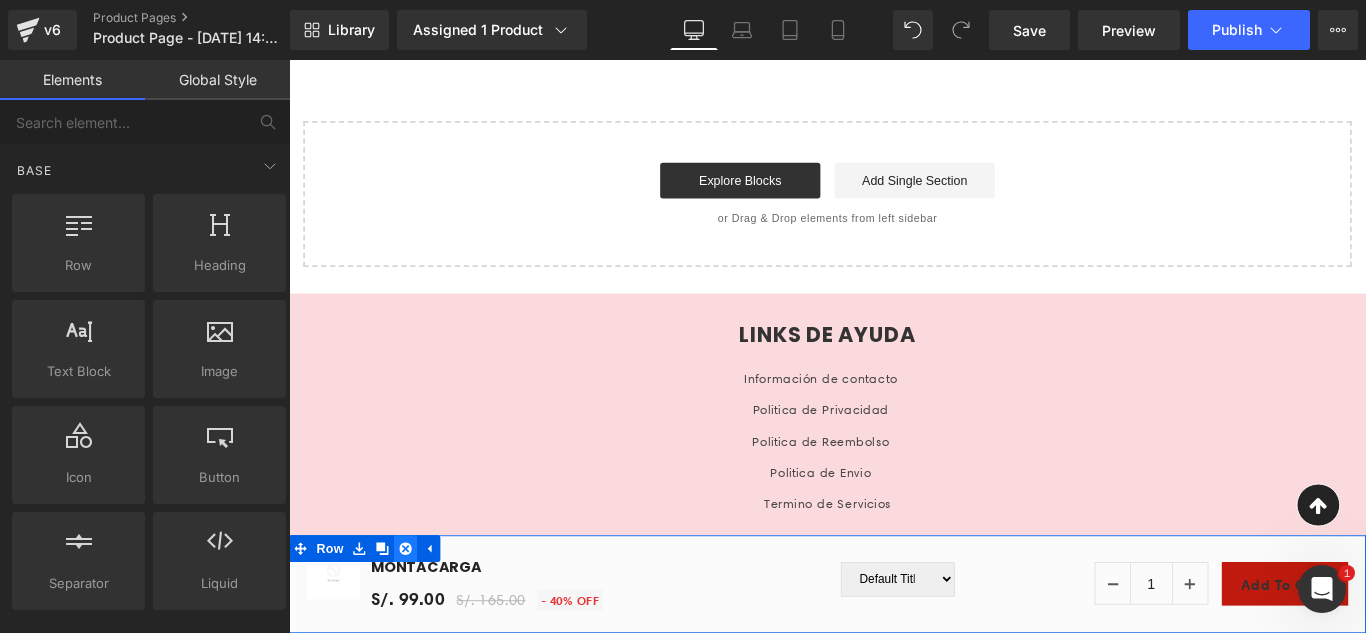click 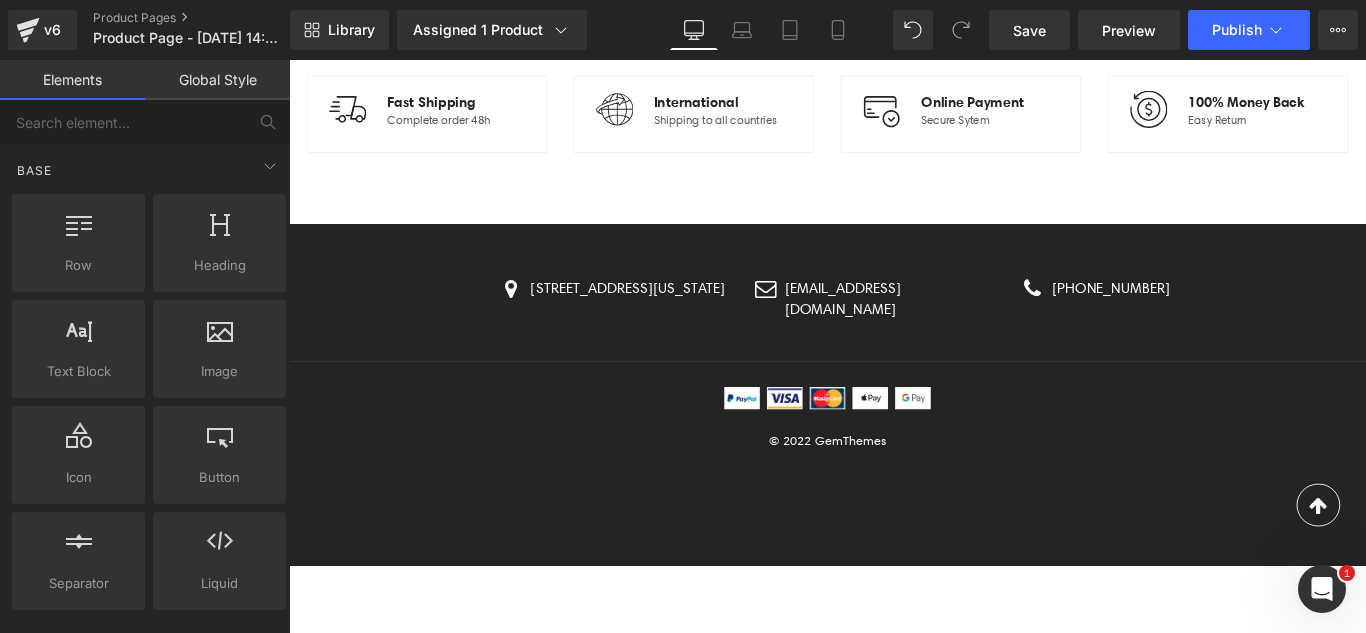 scroll, scrollTop: 869, scrollLeft: 0, axis: vertical 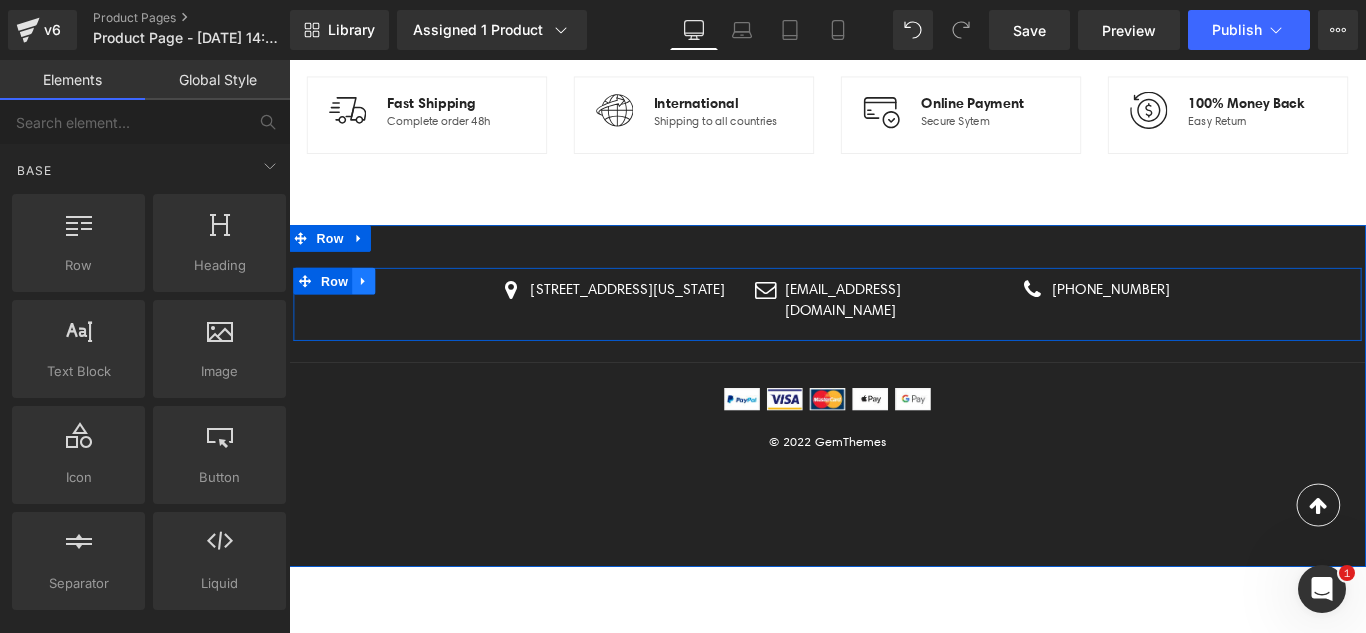 click 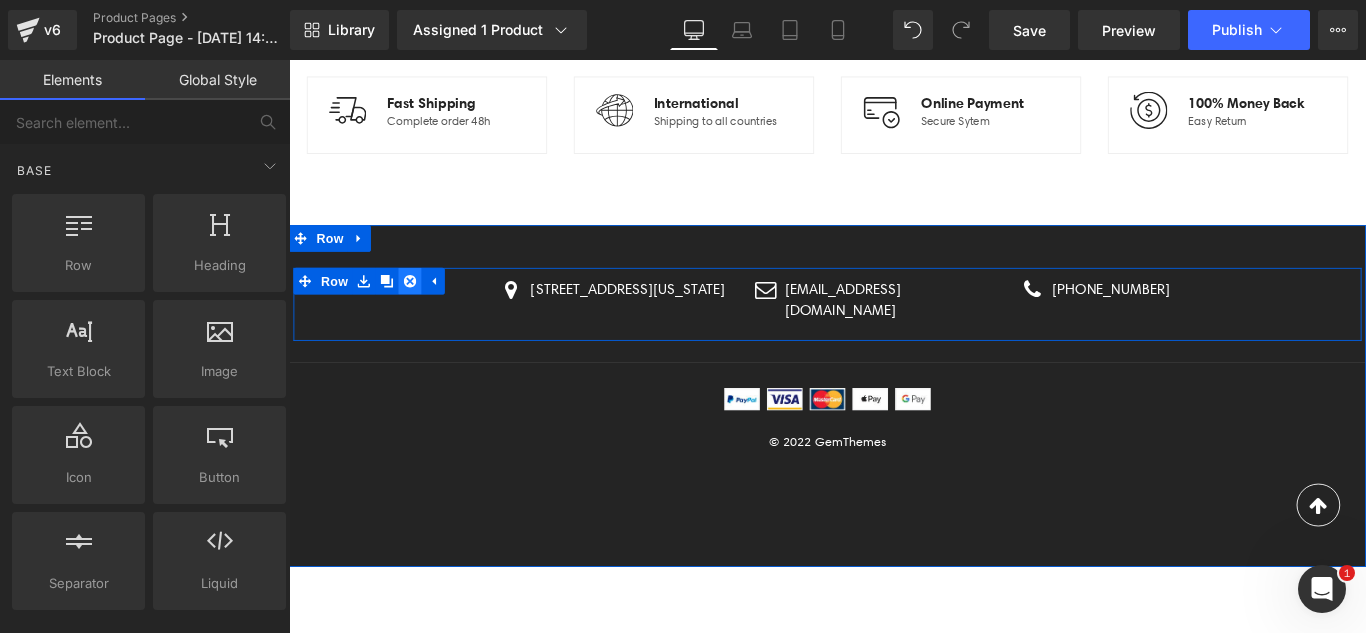 click 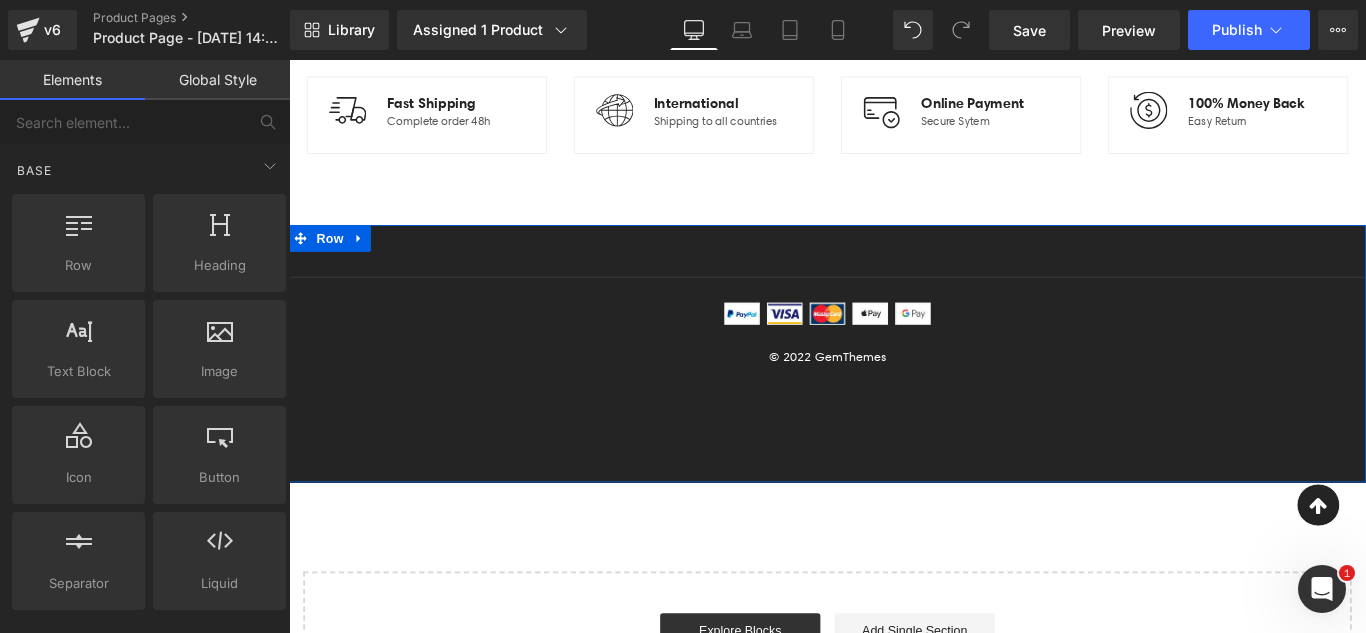 click on "Separator
Image
Image
Image
Image
Image
Icon List Hoz         © 2022 GemThemes Text Block         Row   48px" at bounding box center (894, 389) 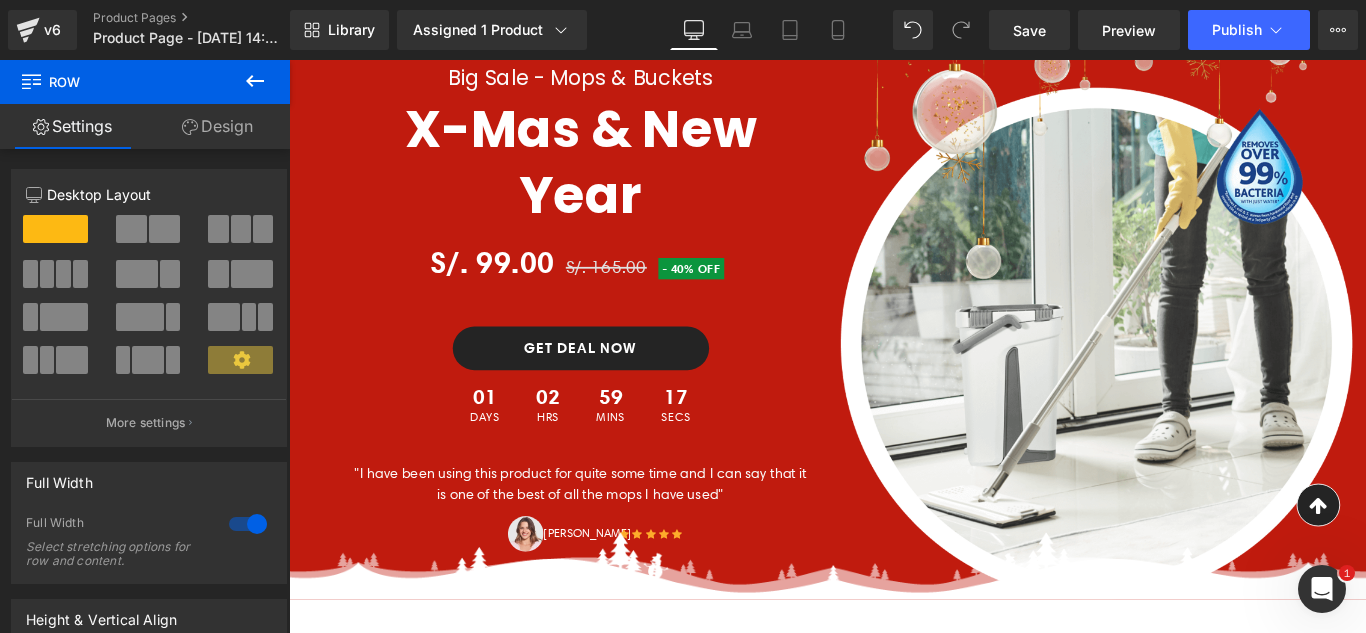 scroll, scrollTop: 0, scrollLeft: 0, axis: both 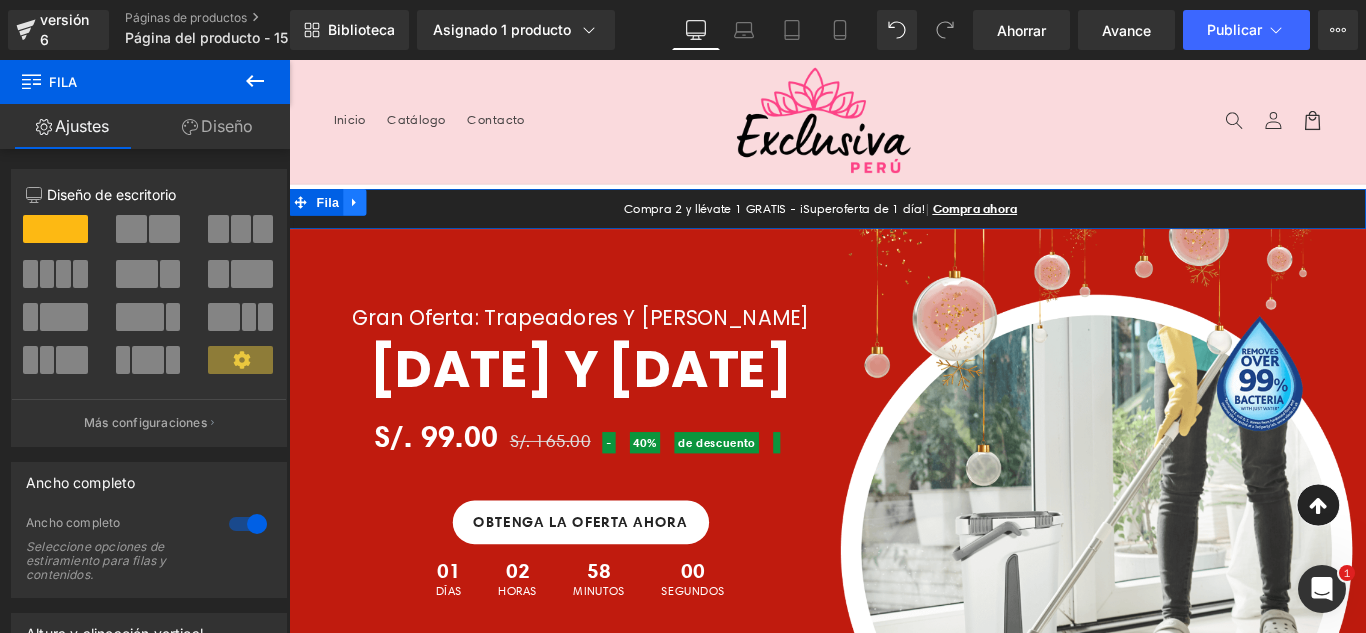 click 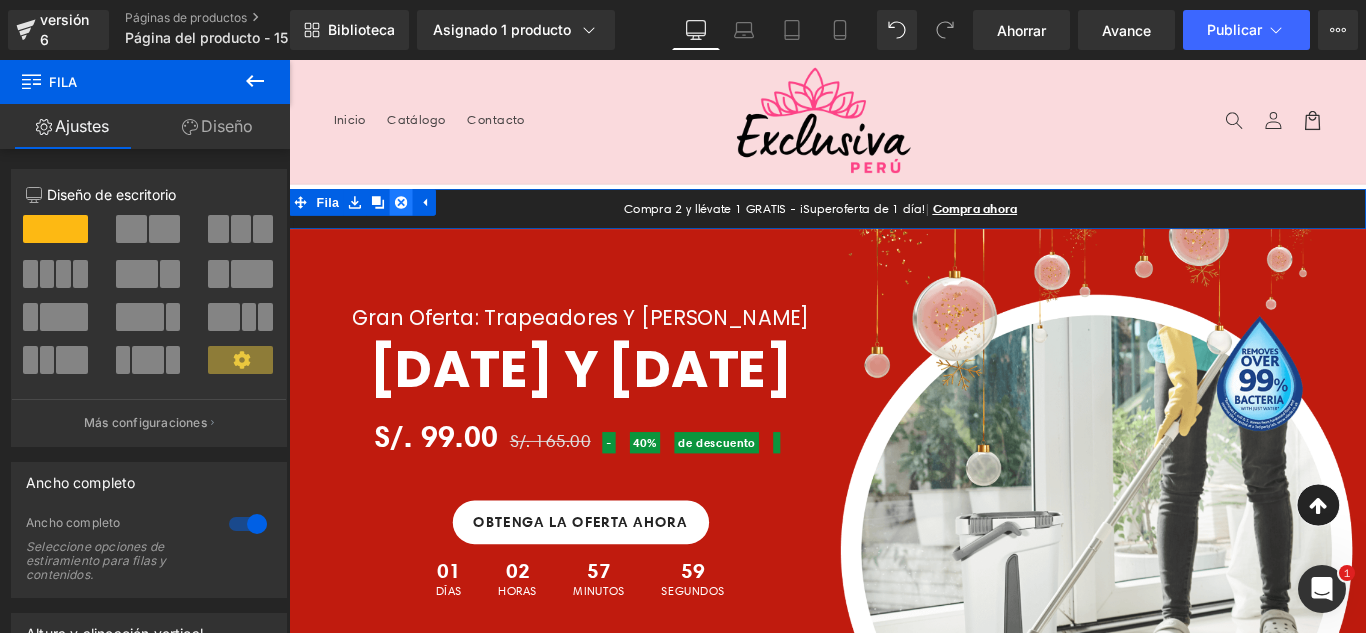 click 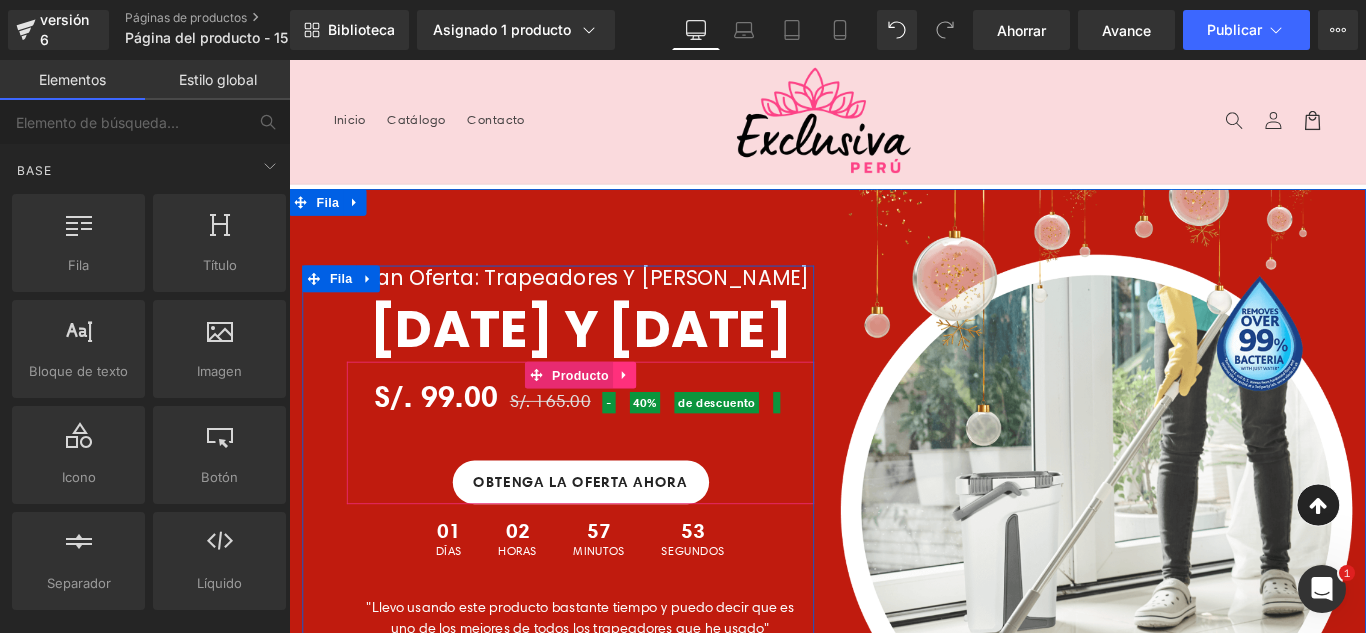 click 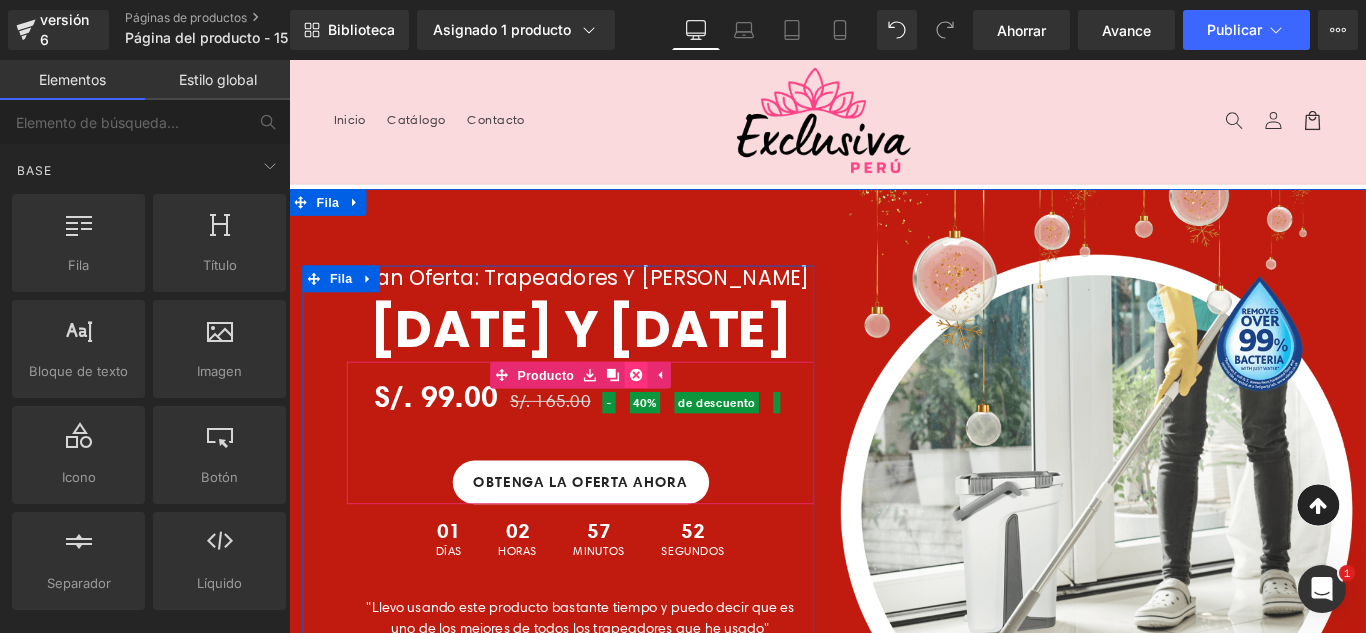 click 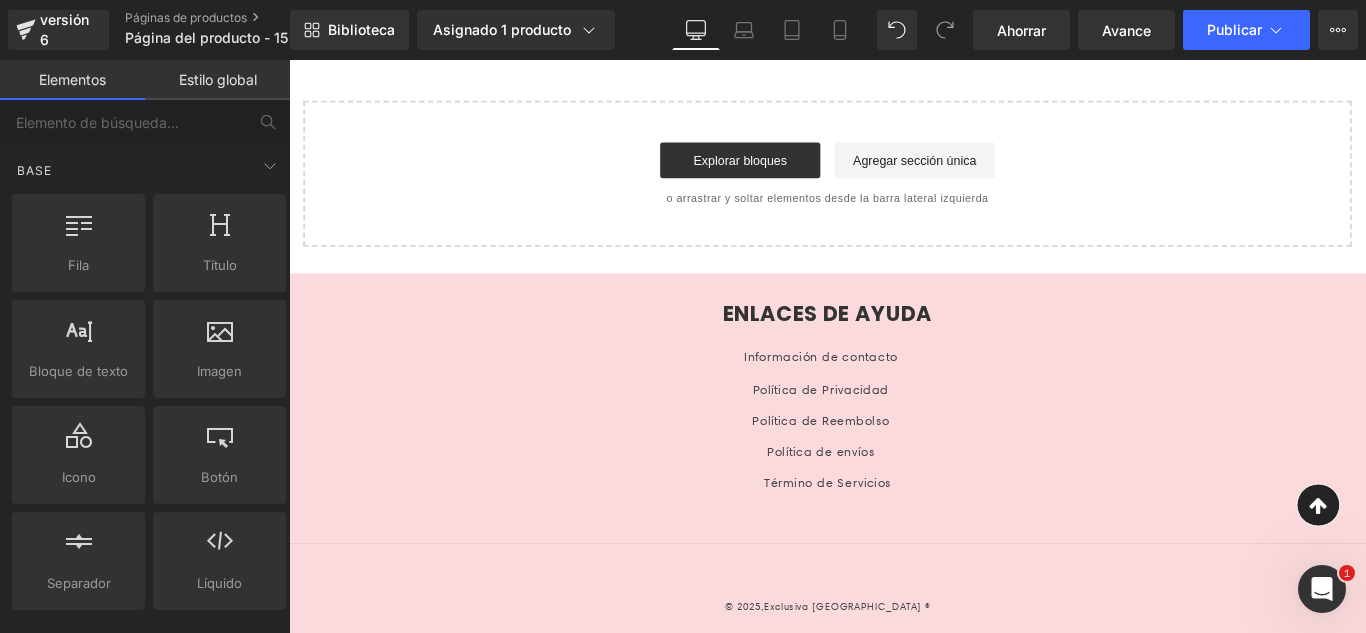 scroll, scrollTop: 1377, scrollLeft: 0, axis: vertical 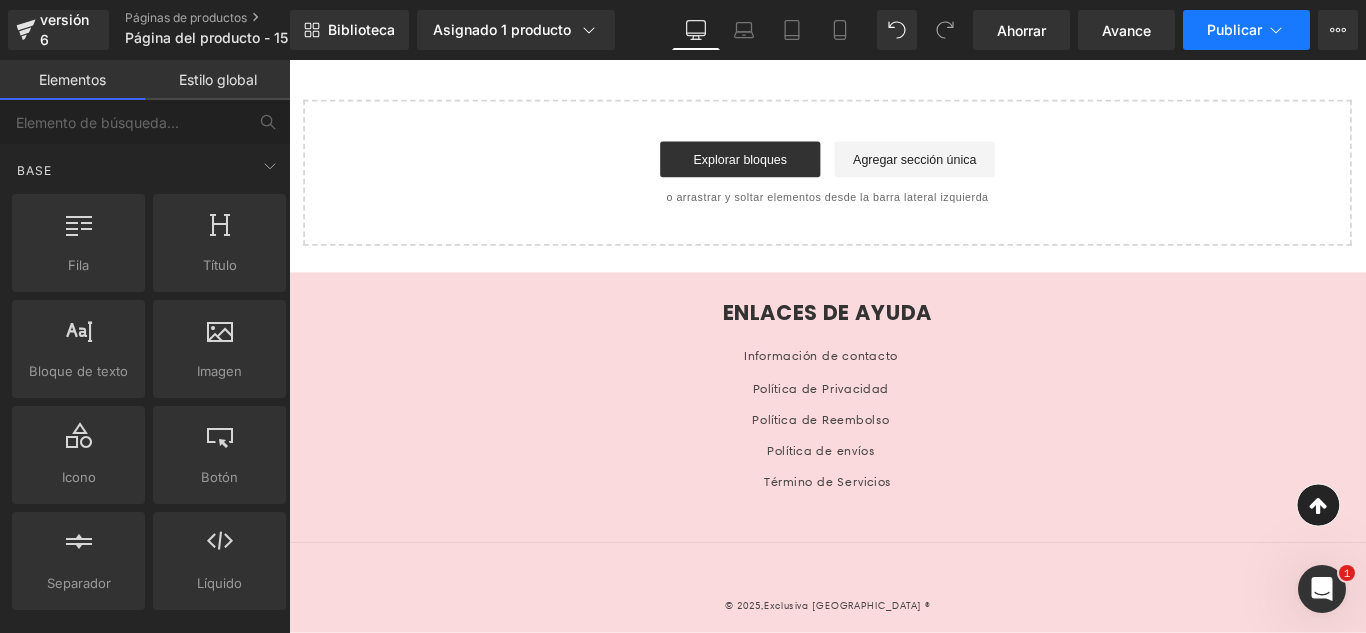 click on "Publicar" at bounding box center [1246, 30] 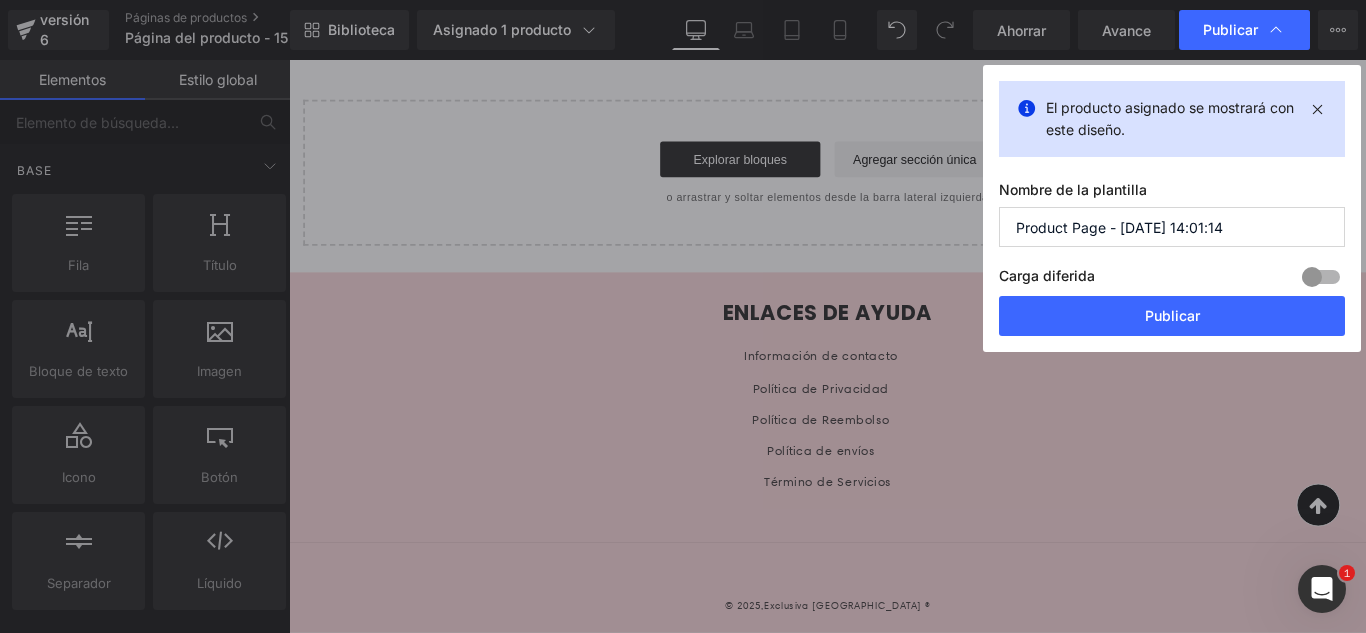 click on "Product Page - Jul 15, 14:01:14" at bounding box center [1172, 227] 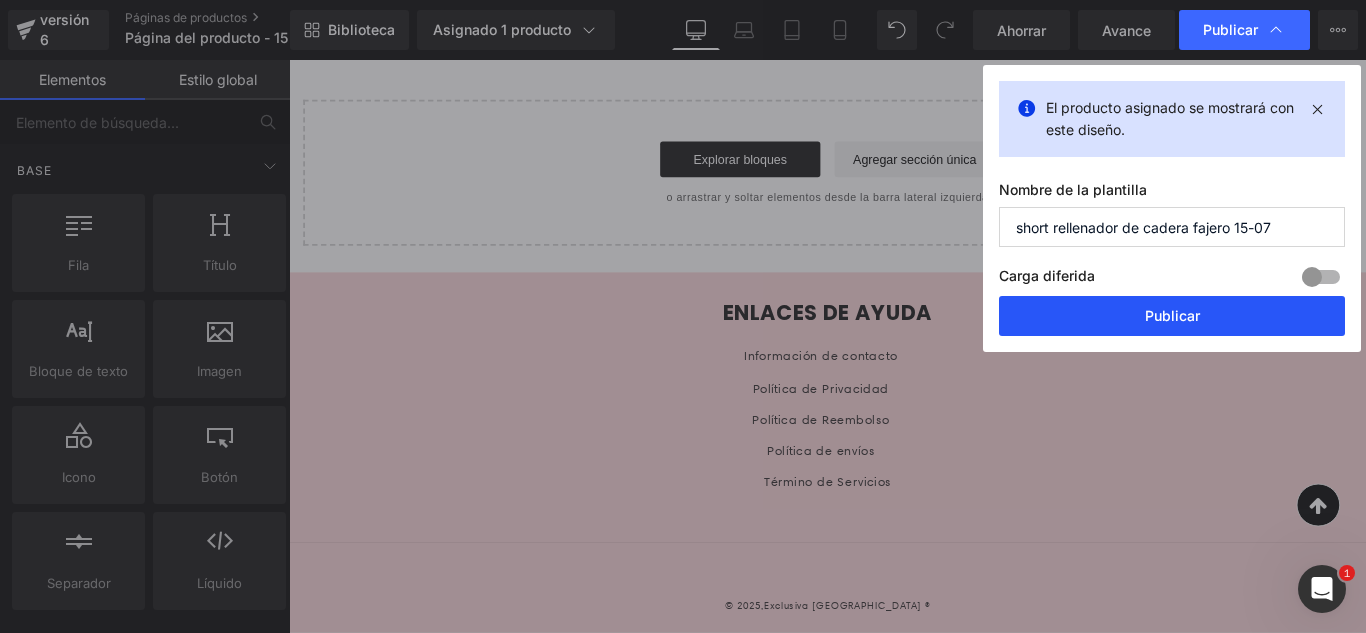 type on "short rellenador de cadera fajero 15-07" 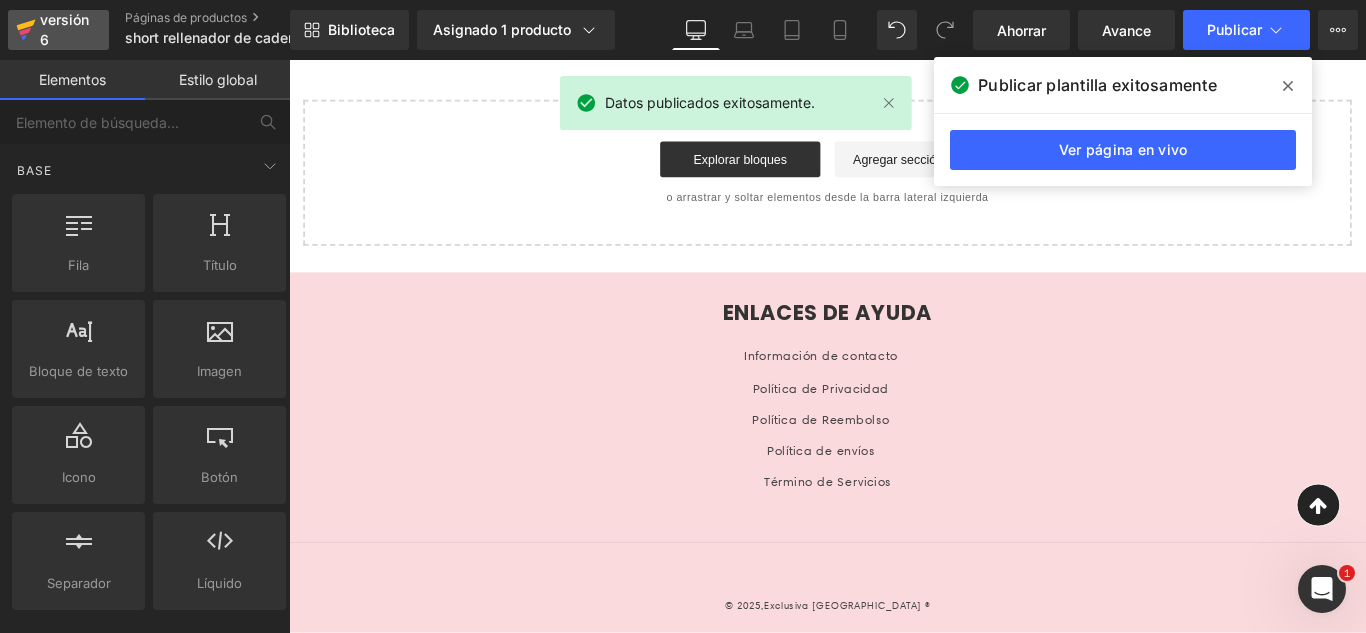 click on "versión 6" at bounding box center (64, 29) 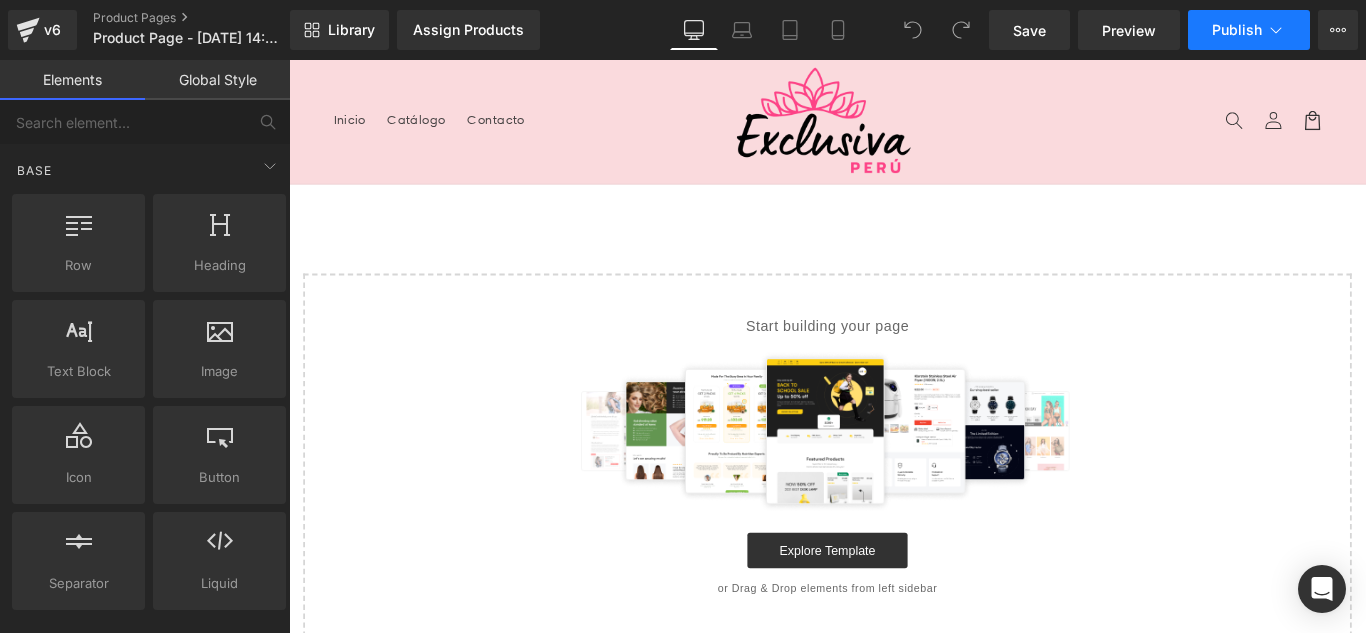 scroll, scrollTop: 0, scrollLeft: 0, axis: both 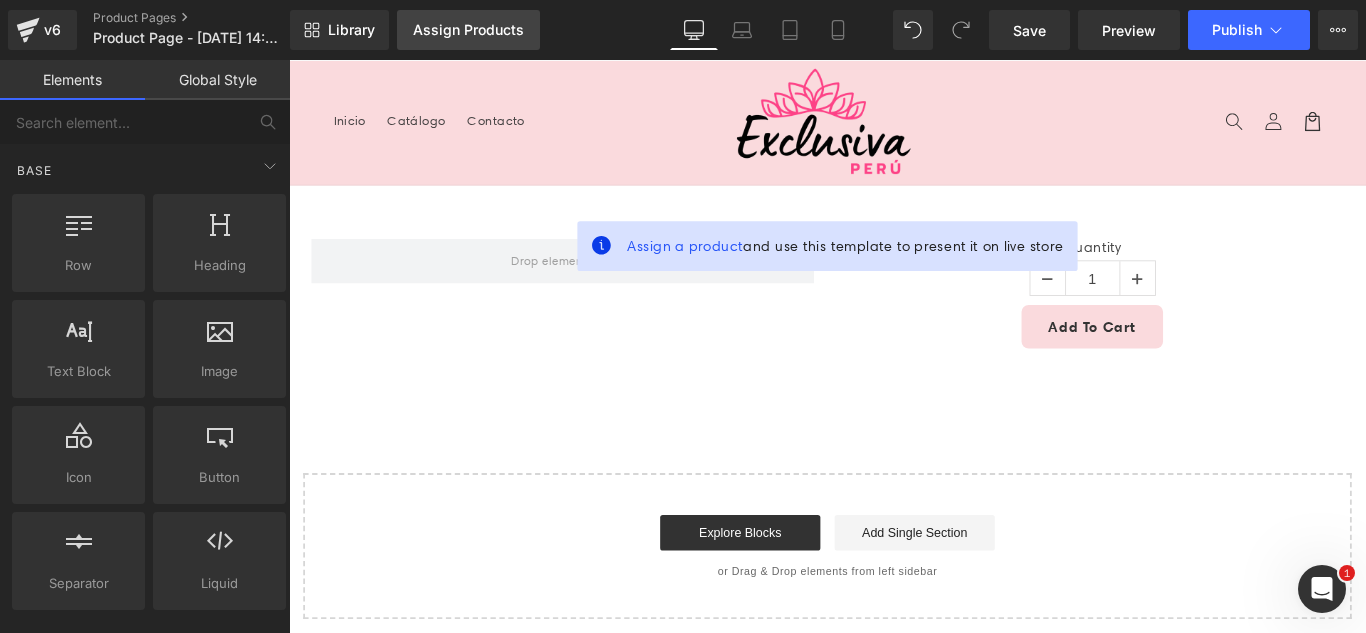click on "Assign Products" at bounding box center (468, 30) 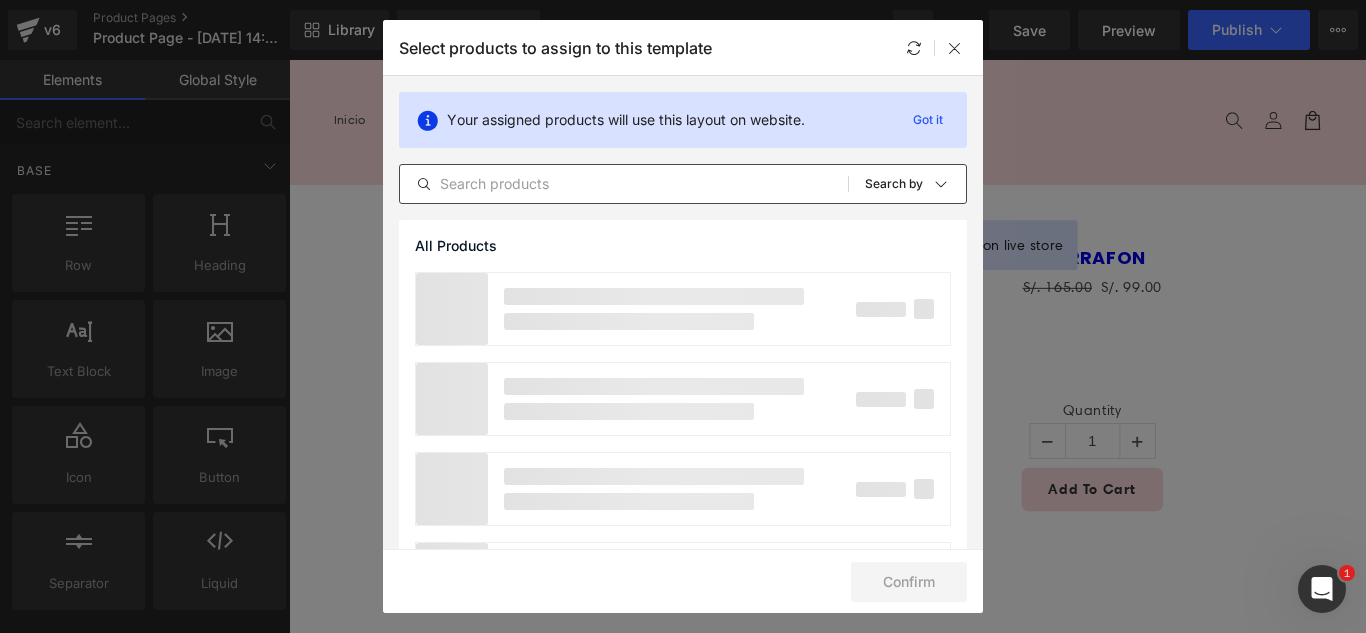 click at bounding box center [624, 184] 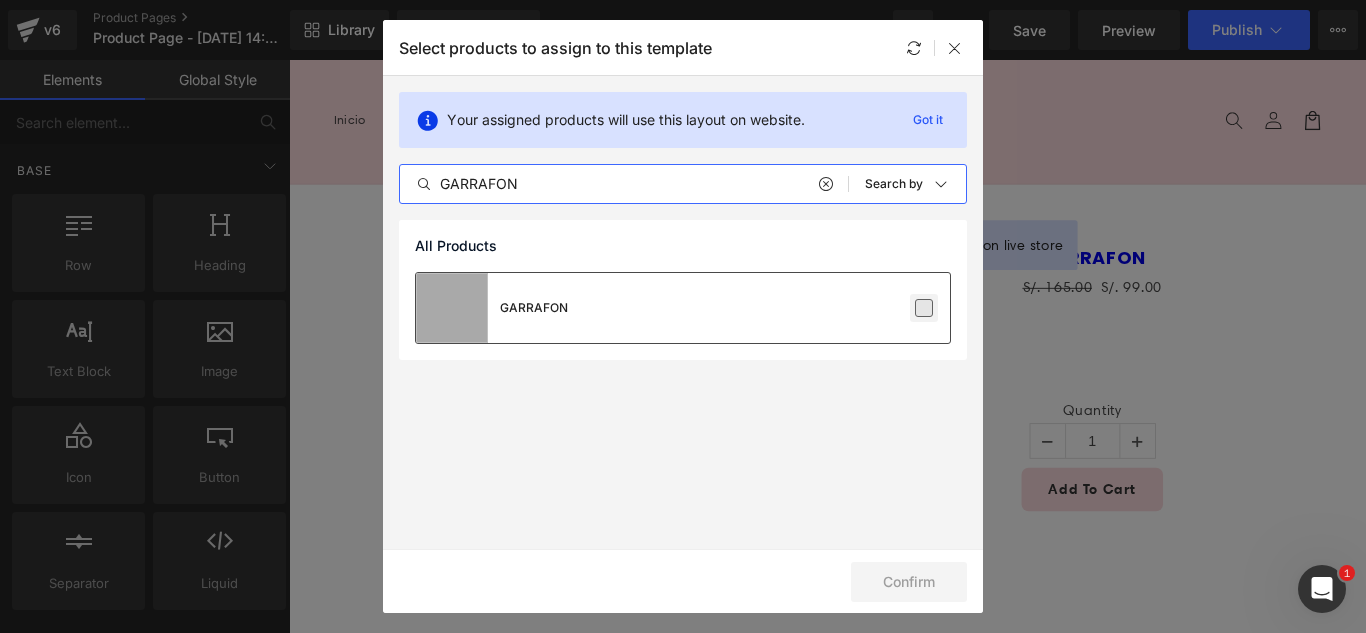 type on "GARRAFON" 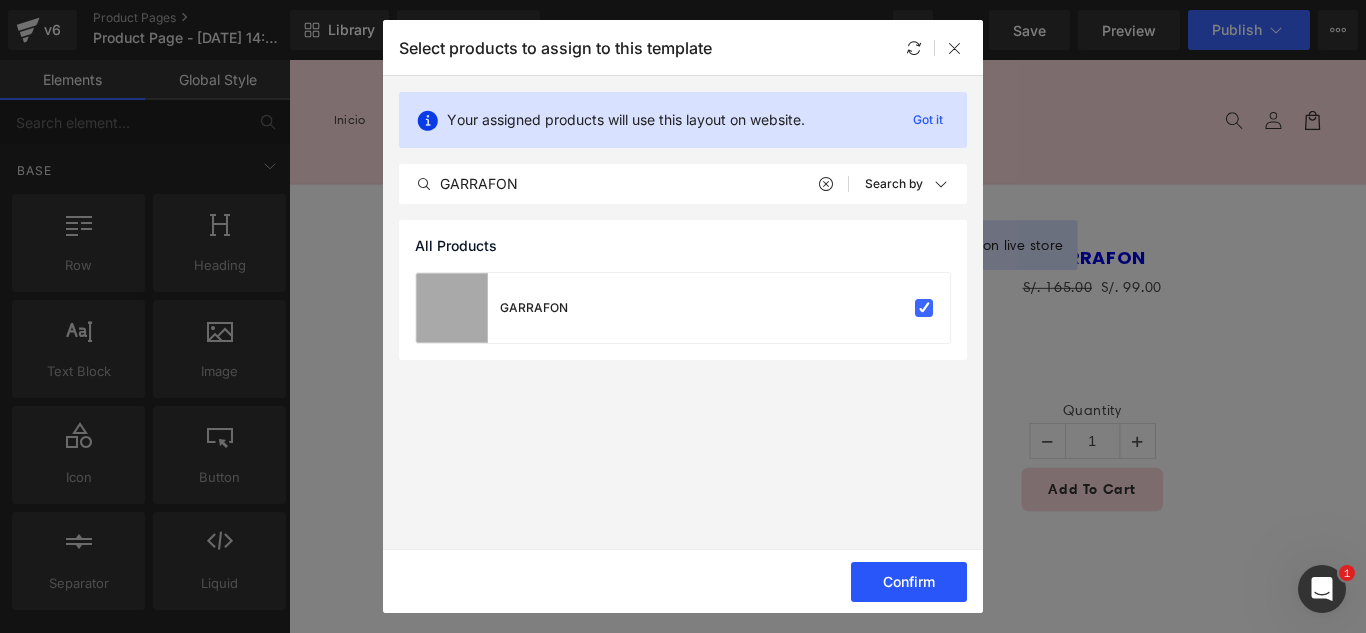 click on "Confirm" at bounding box center [909, 582] 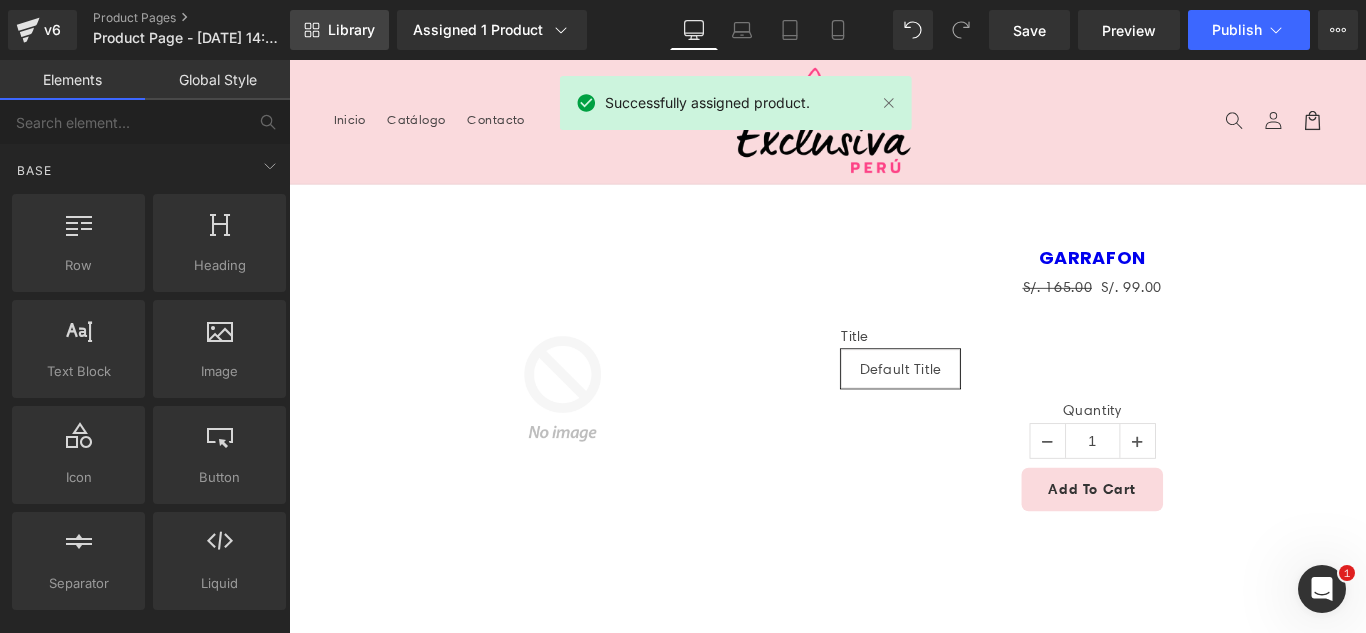 click on "Library" at bounding box center [351, 30] 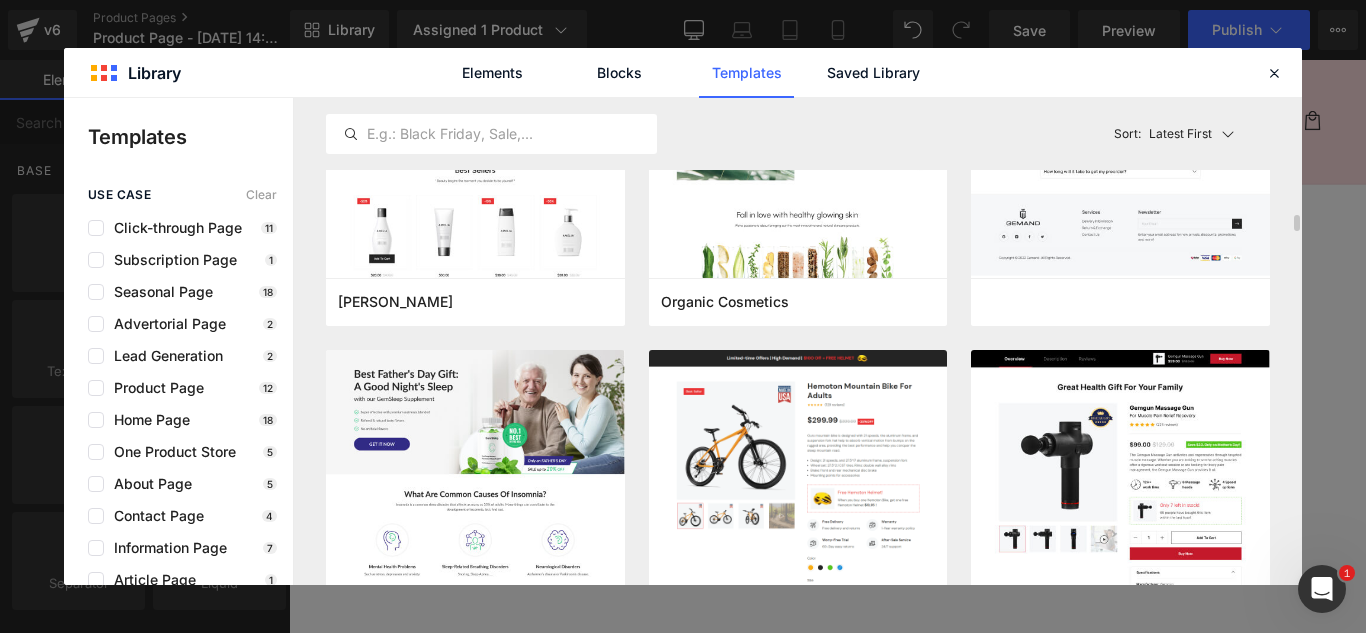 scroll, scrollTop: 6300, scrollLeft: 0, axis: vertical 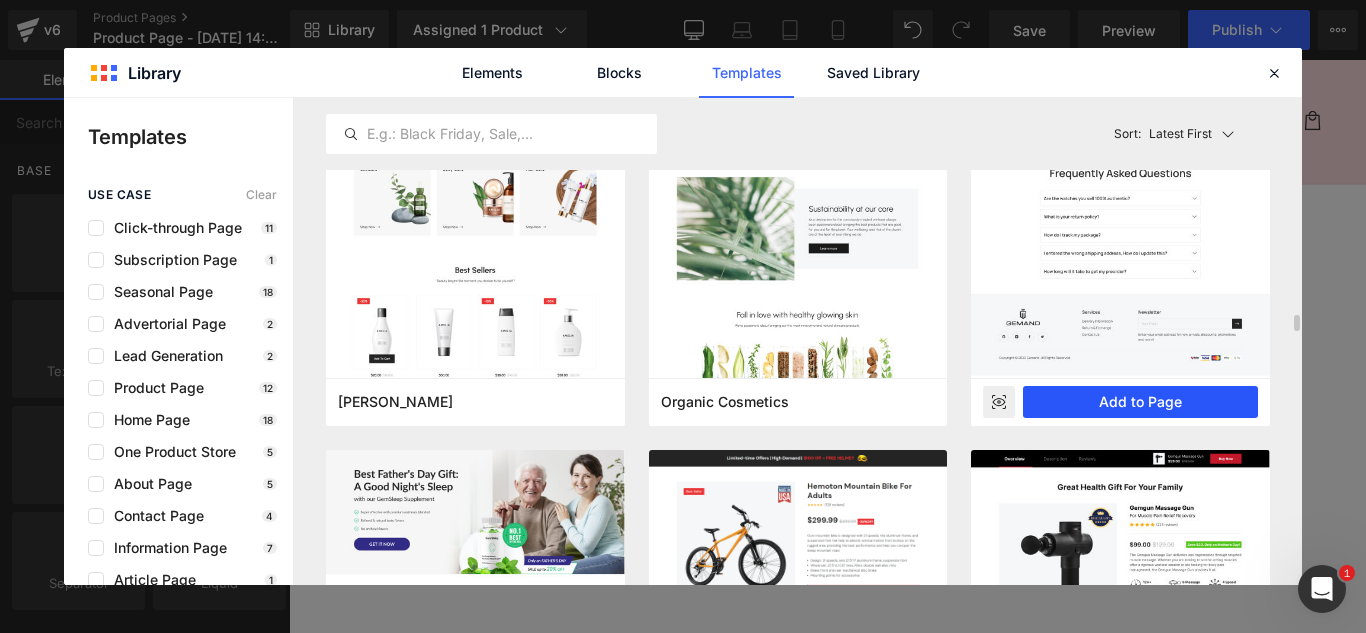 click on "Add to Page" at bounding box center (1140, 402) 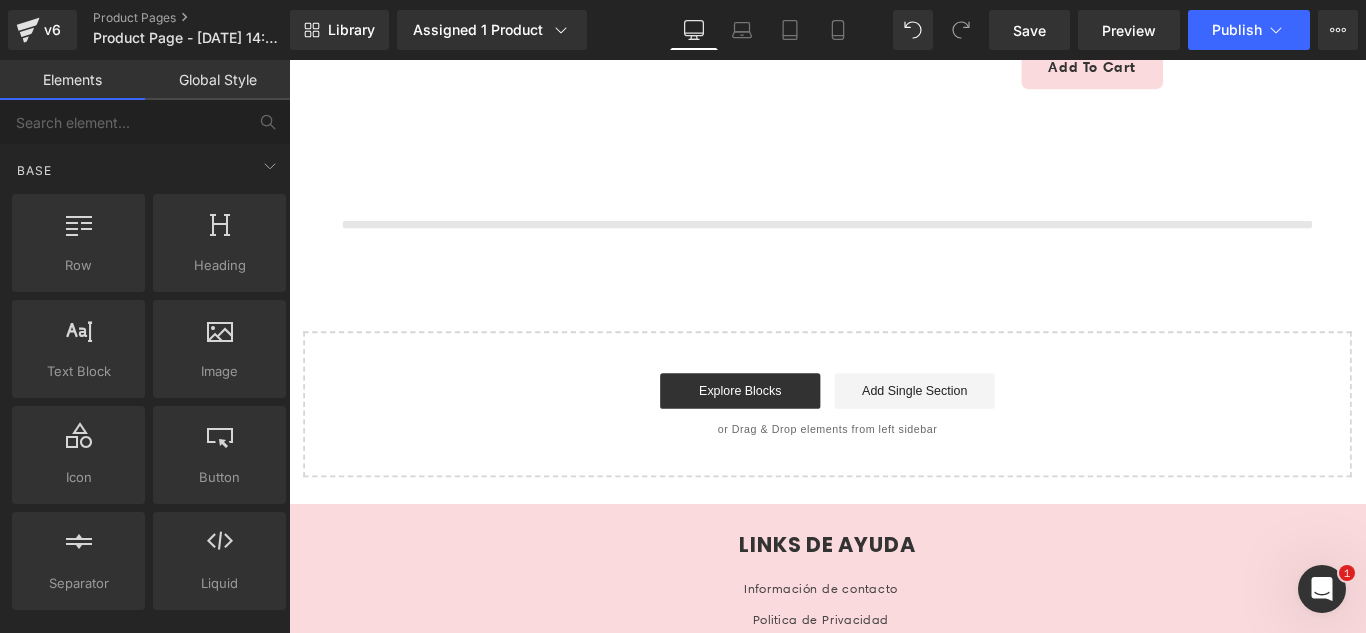 scroll, scrollTop: 475, scrollLeft: 0, axis: vertical 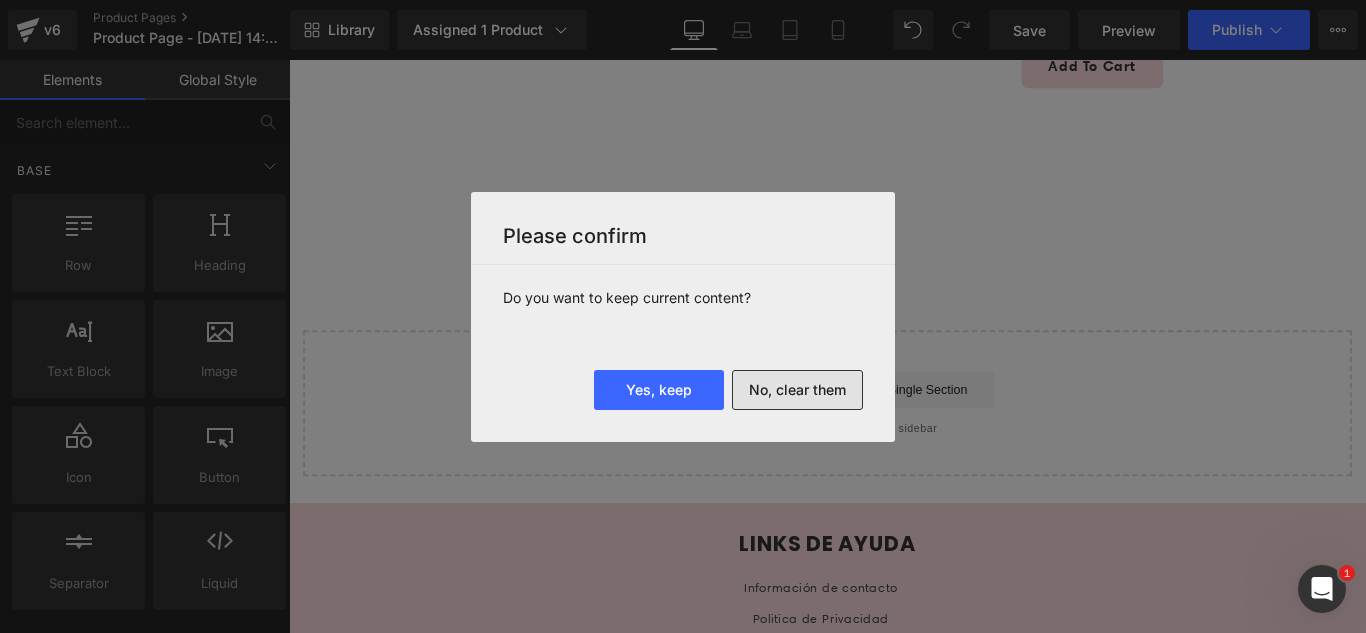 click on "No, clear them" at bounding box center (797, 390) 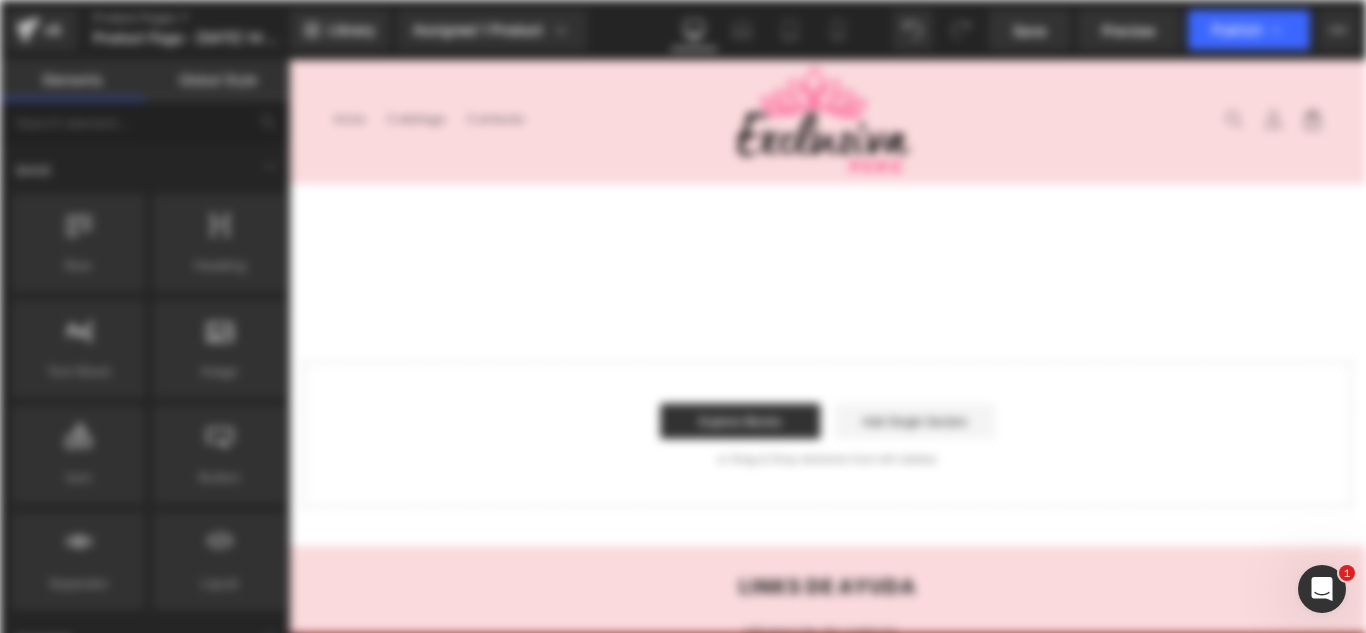 scroll, scrollTop: 0, scrollLeft: 0, axis: both 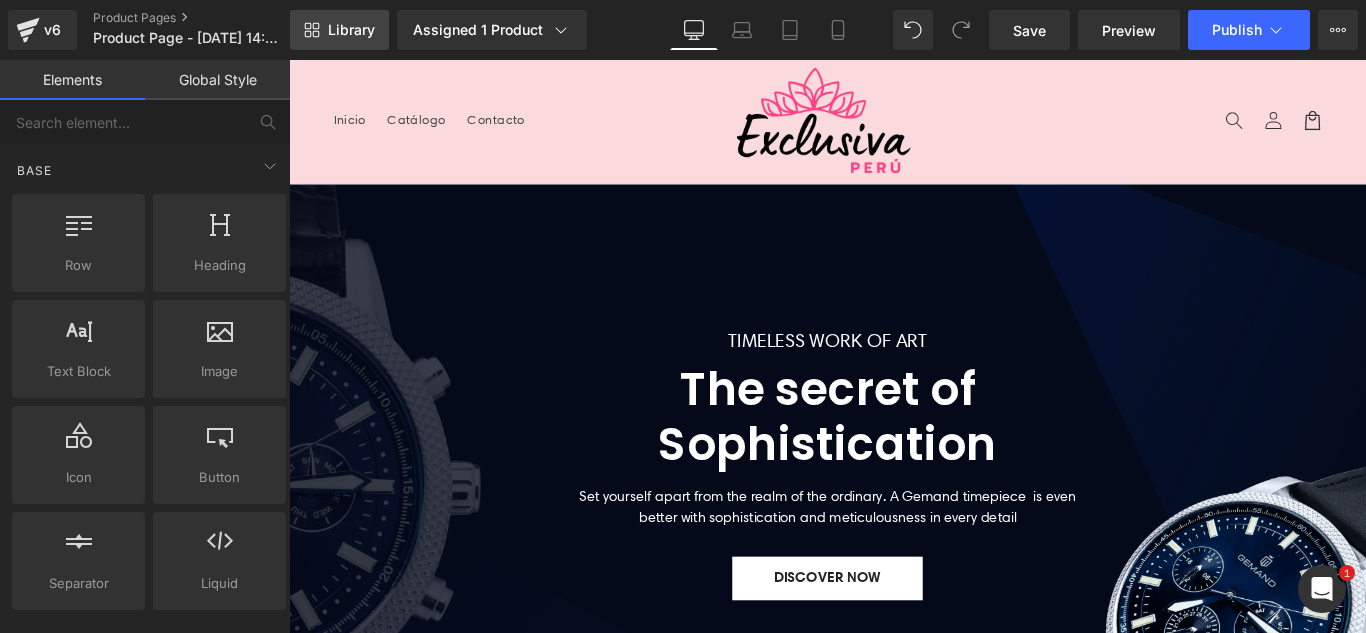 click on "Library" at bounding box center [351, 30] 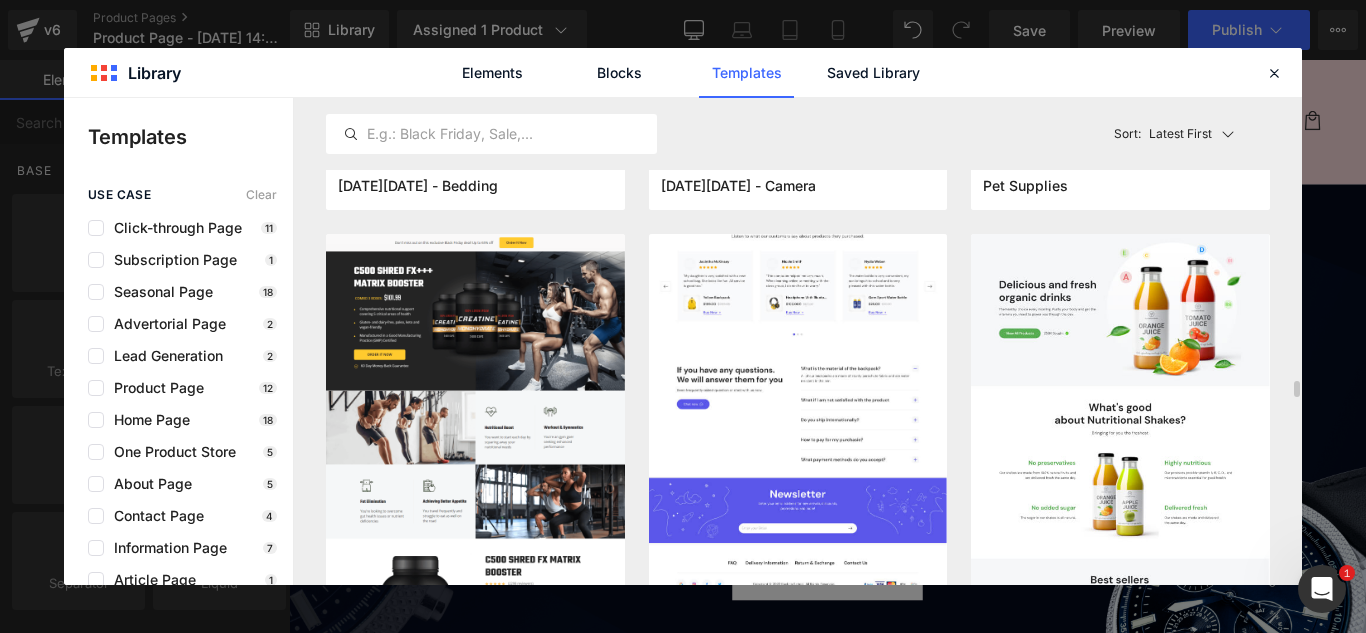 scroll, scrollTop: 5300, scrollLeft: 0, axis: vertical 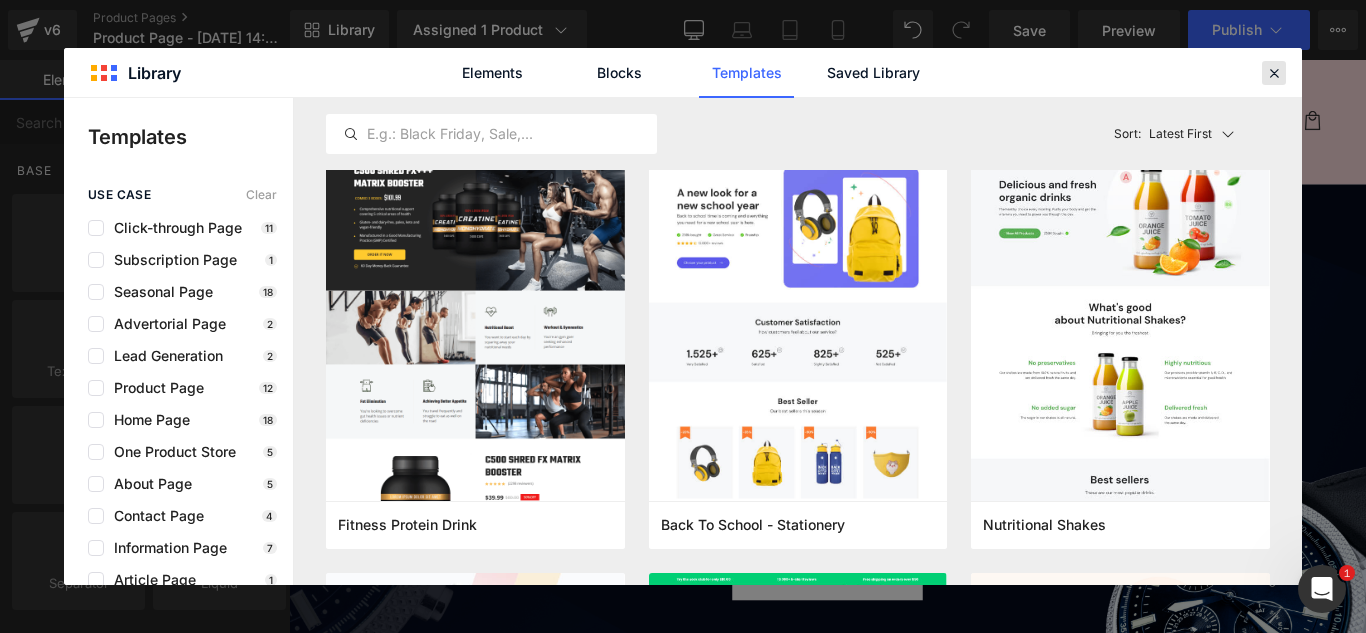 click at bounding box center [1274, 73] 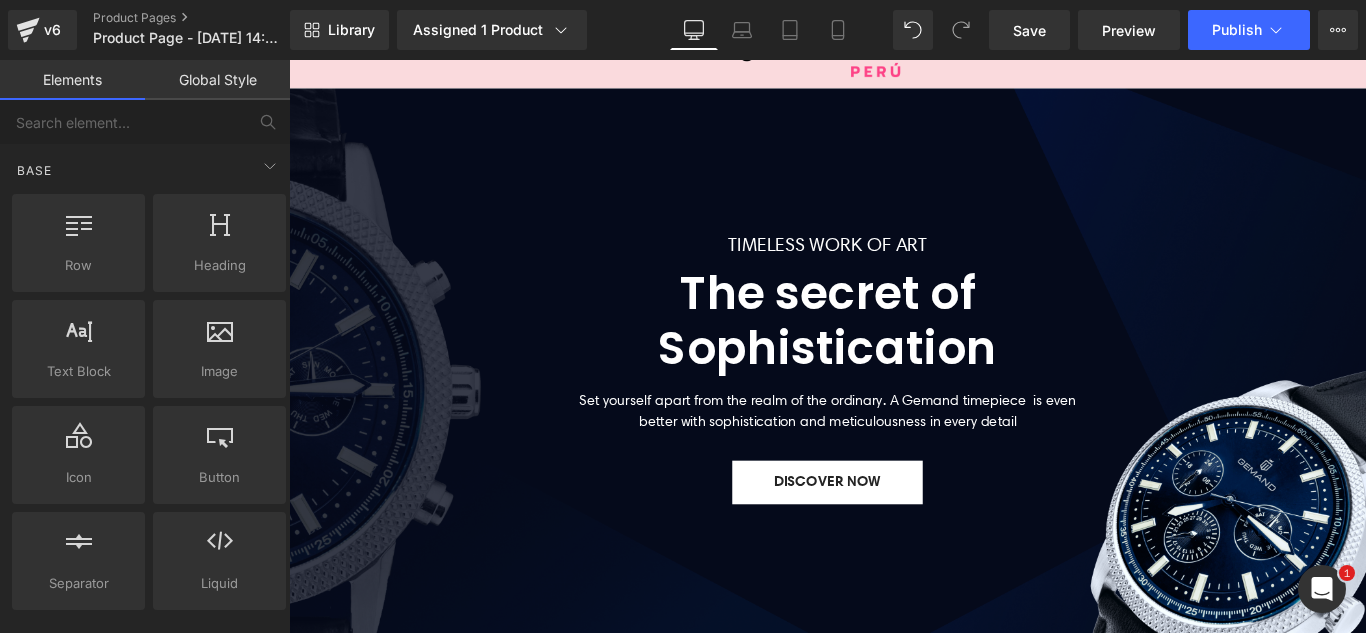 scroll, scrollTop: 0, scrollLeft: 0, axis: both 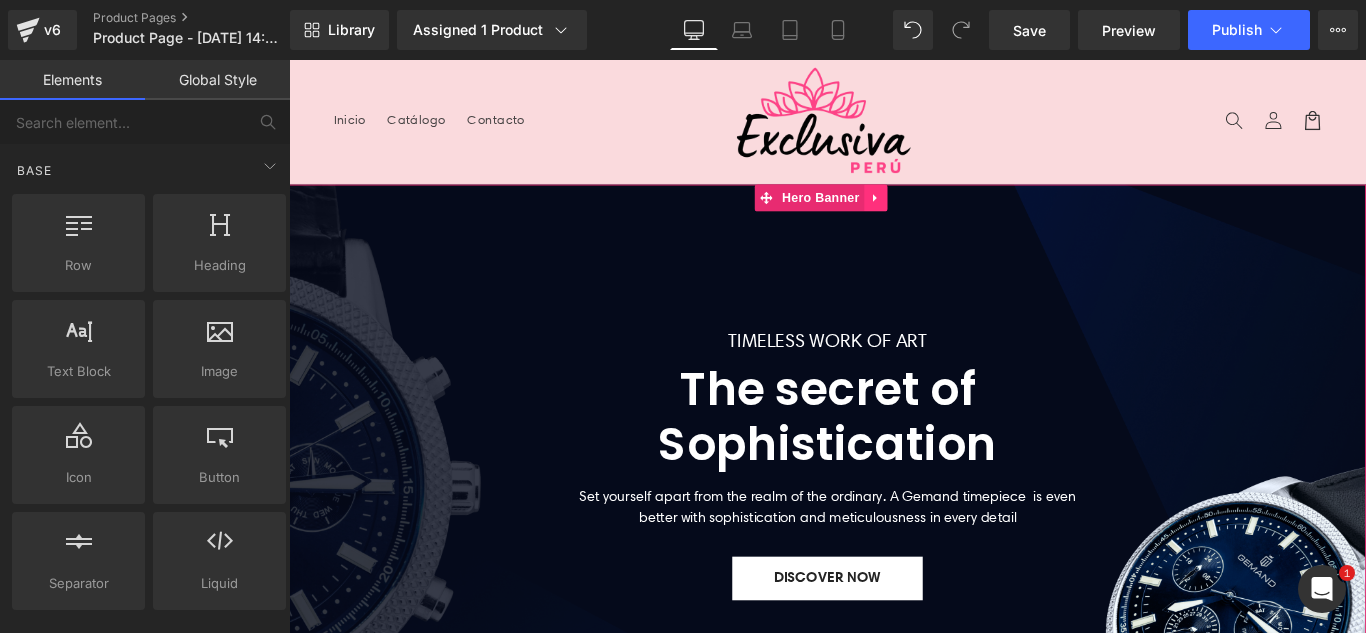 click 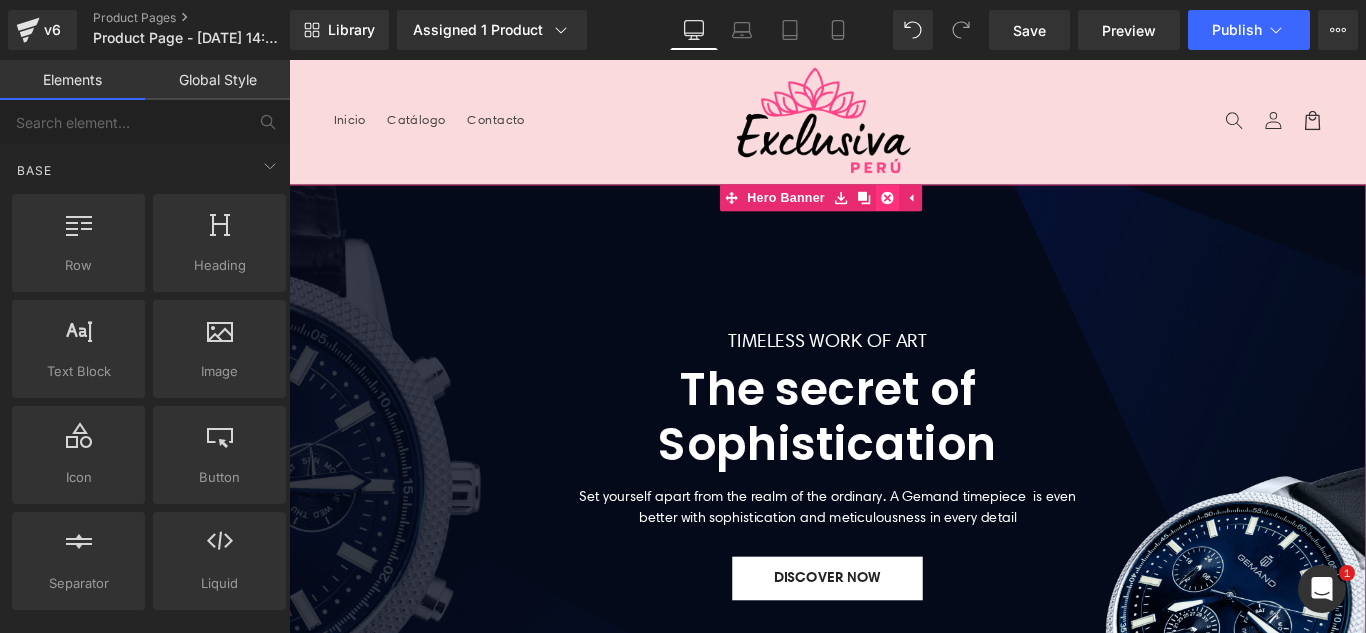 click 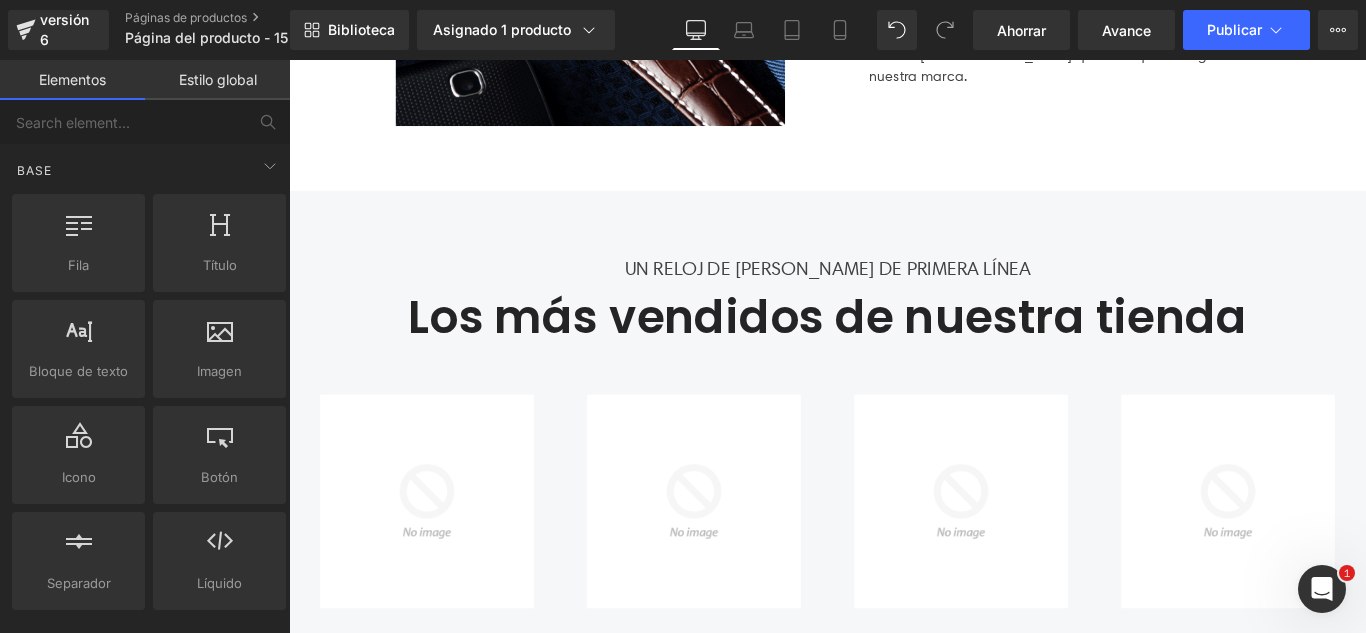 scroll, scrollTop: 900, scrollLeft: 0, axis: vertical 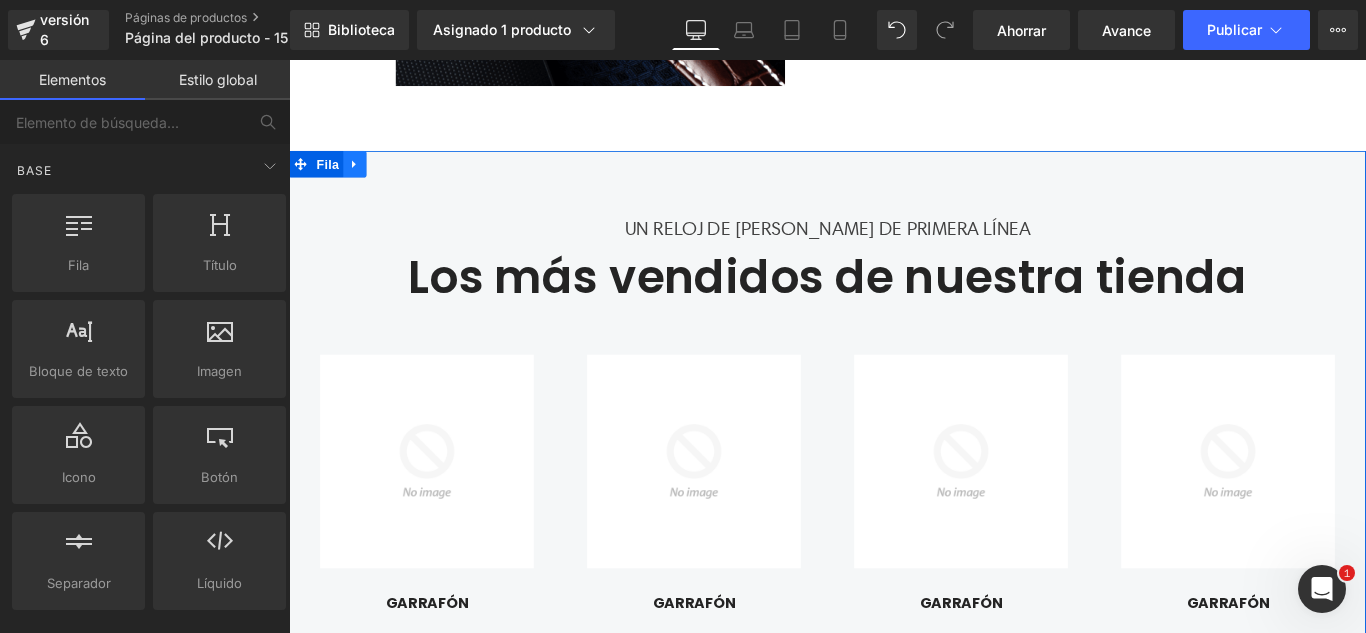 click at bounding box center (363, 177) 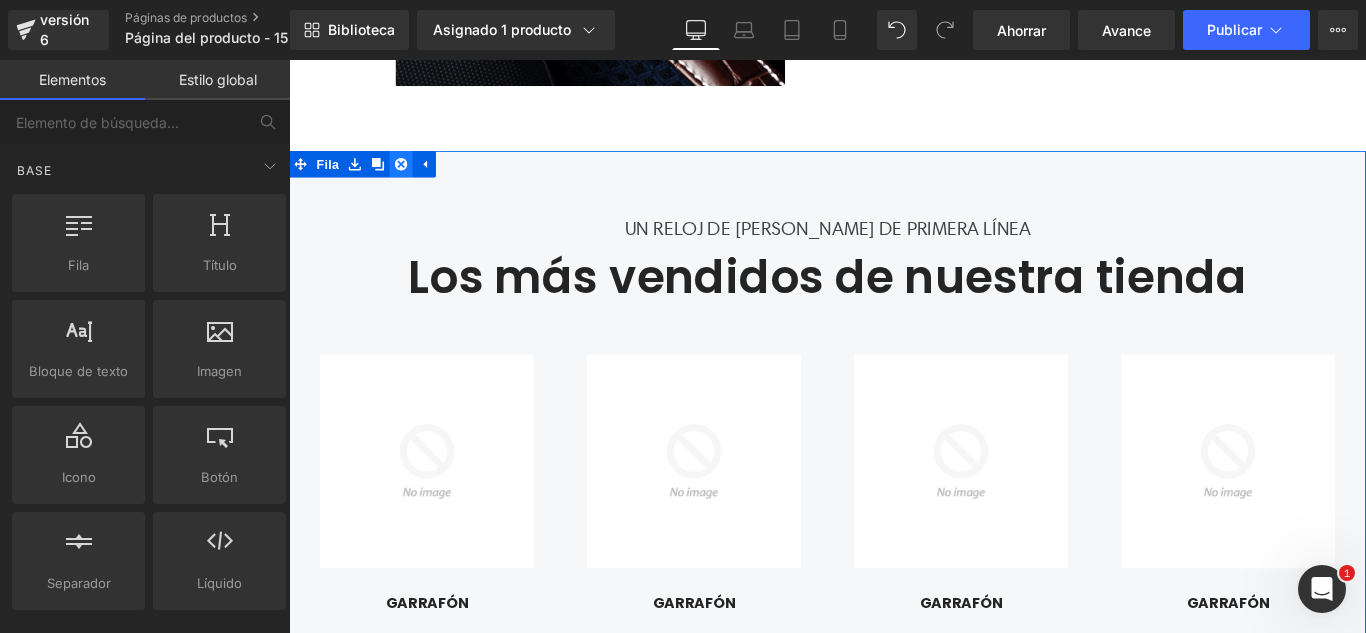 click 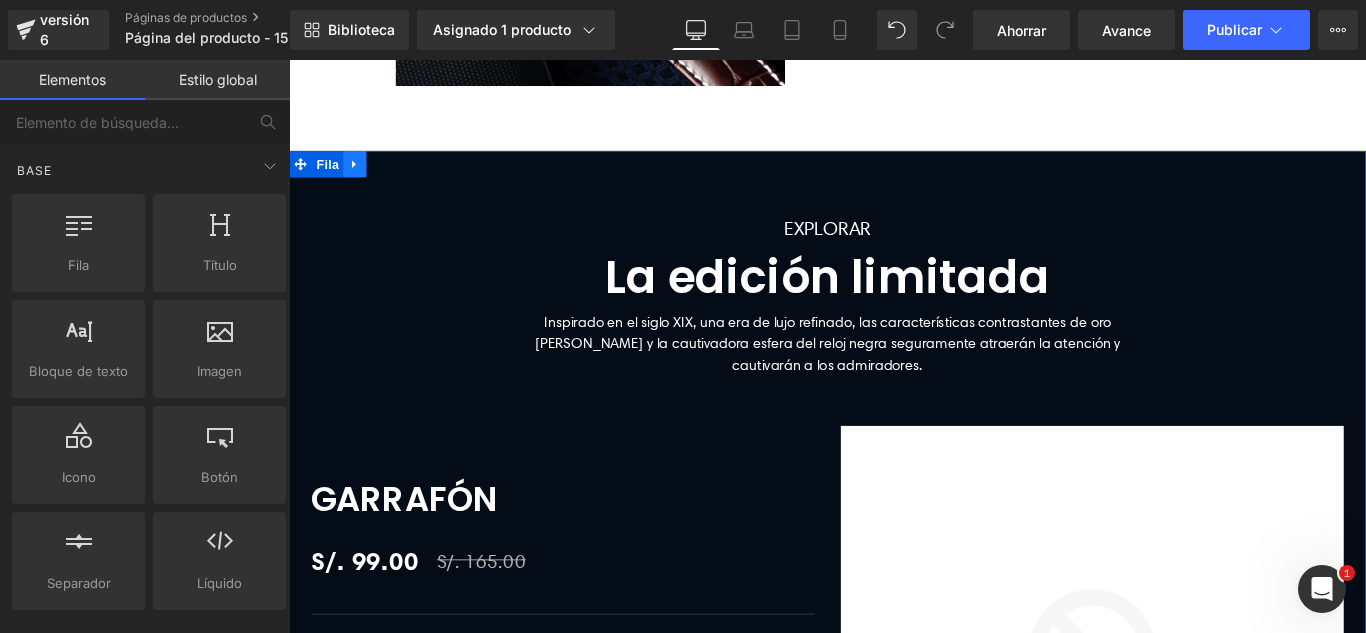 click 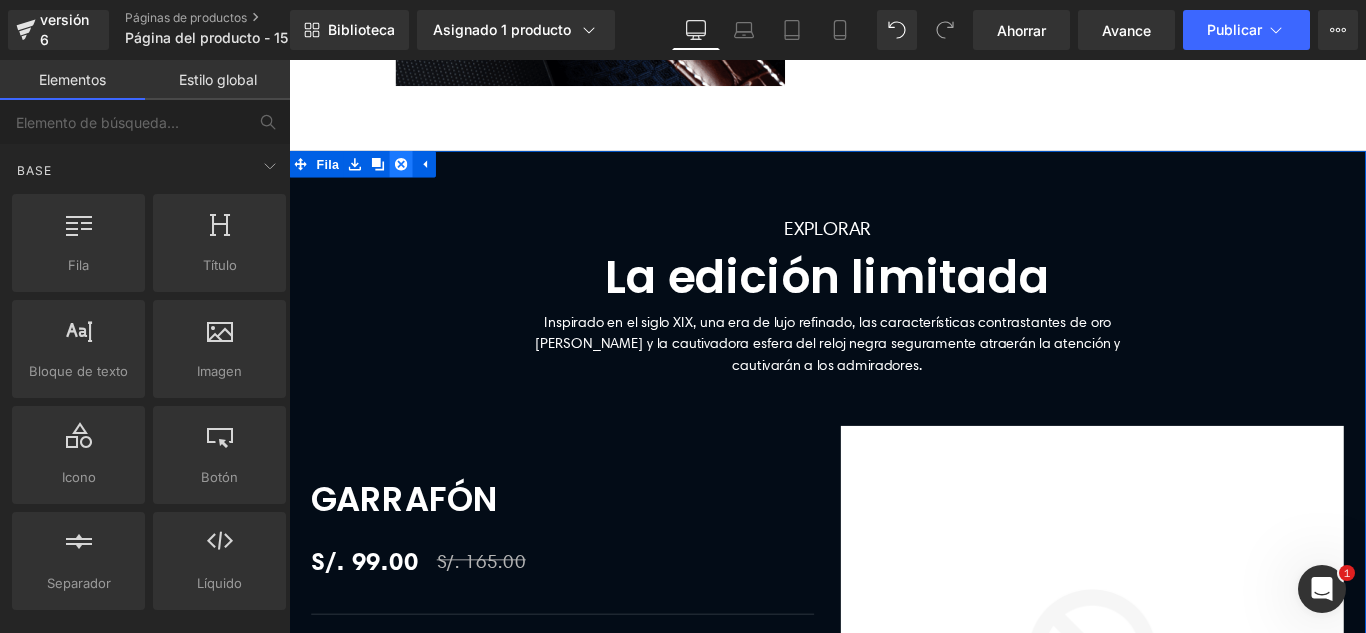 click 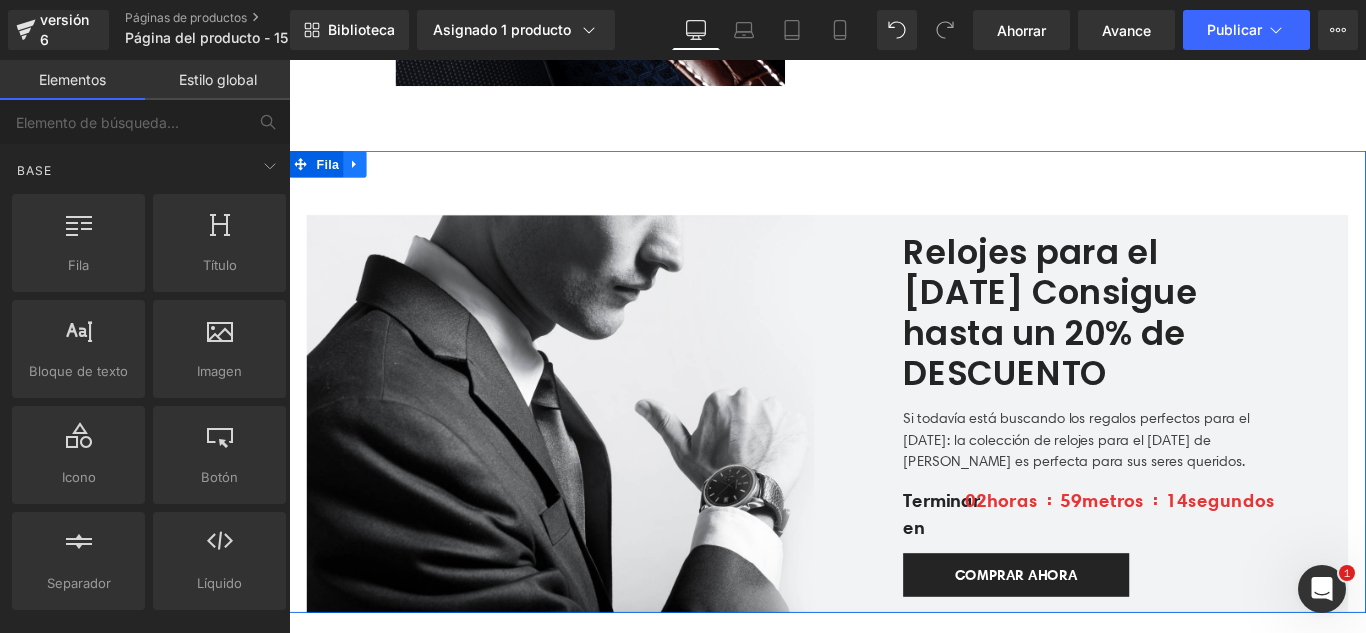 click 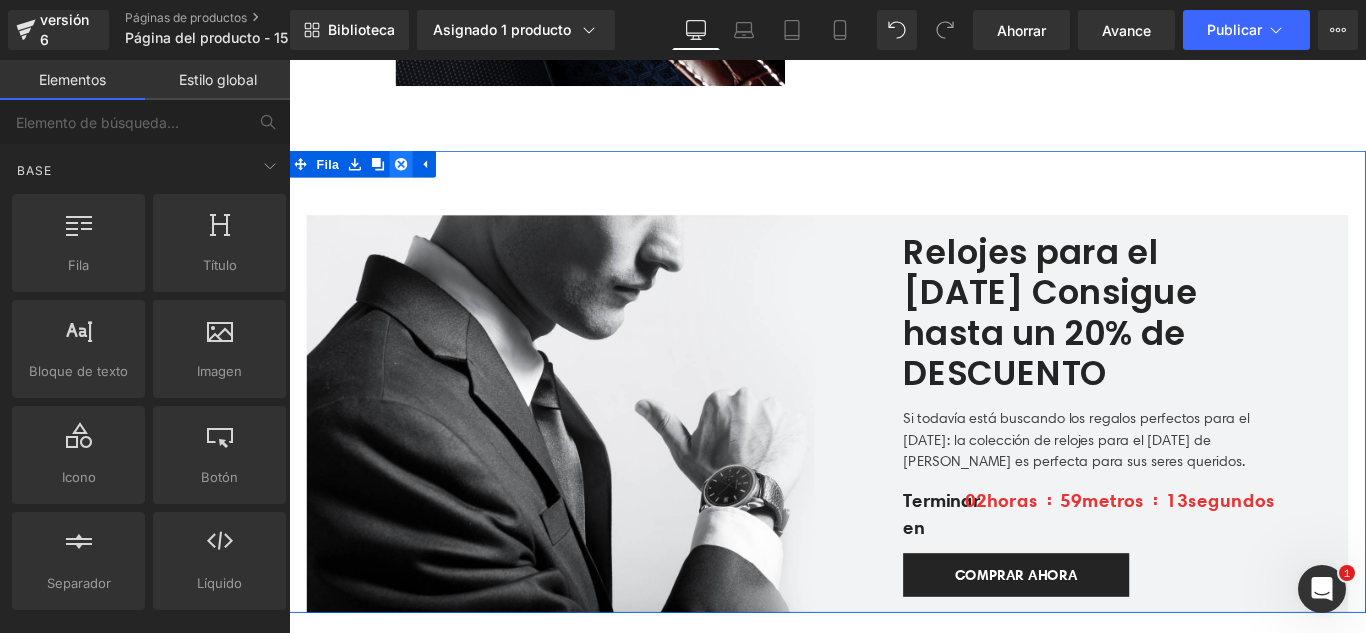 click 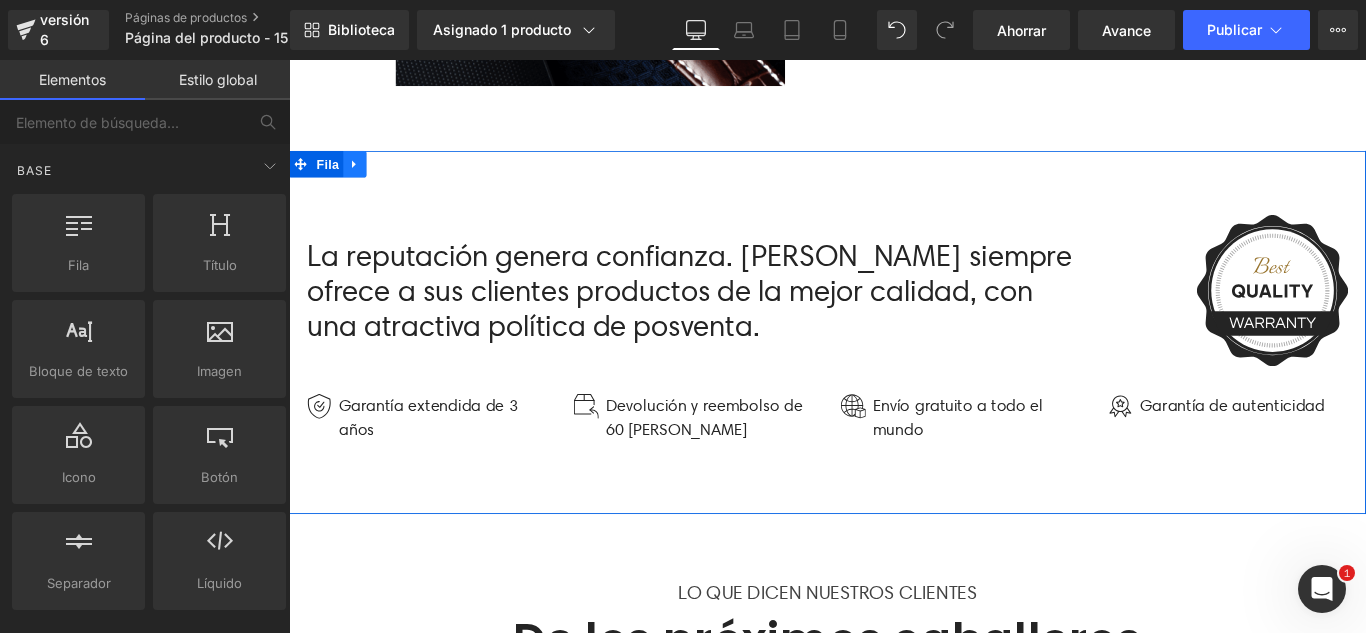 click 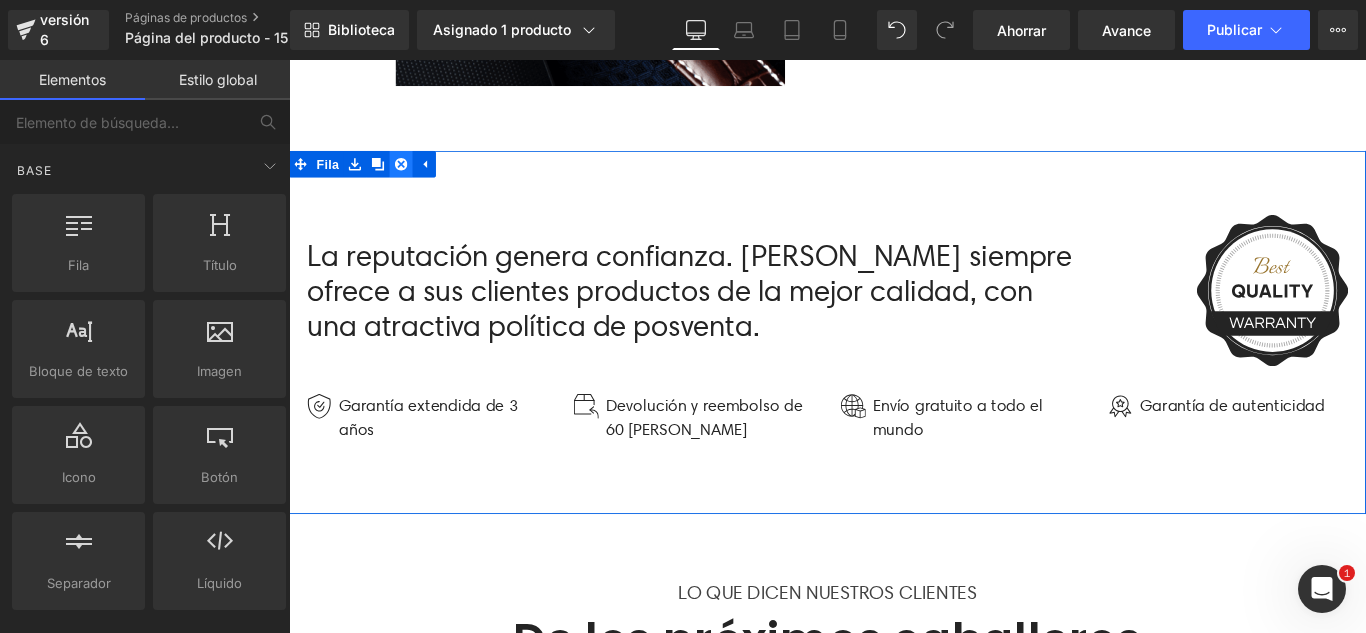 click 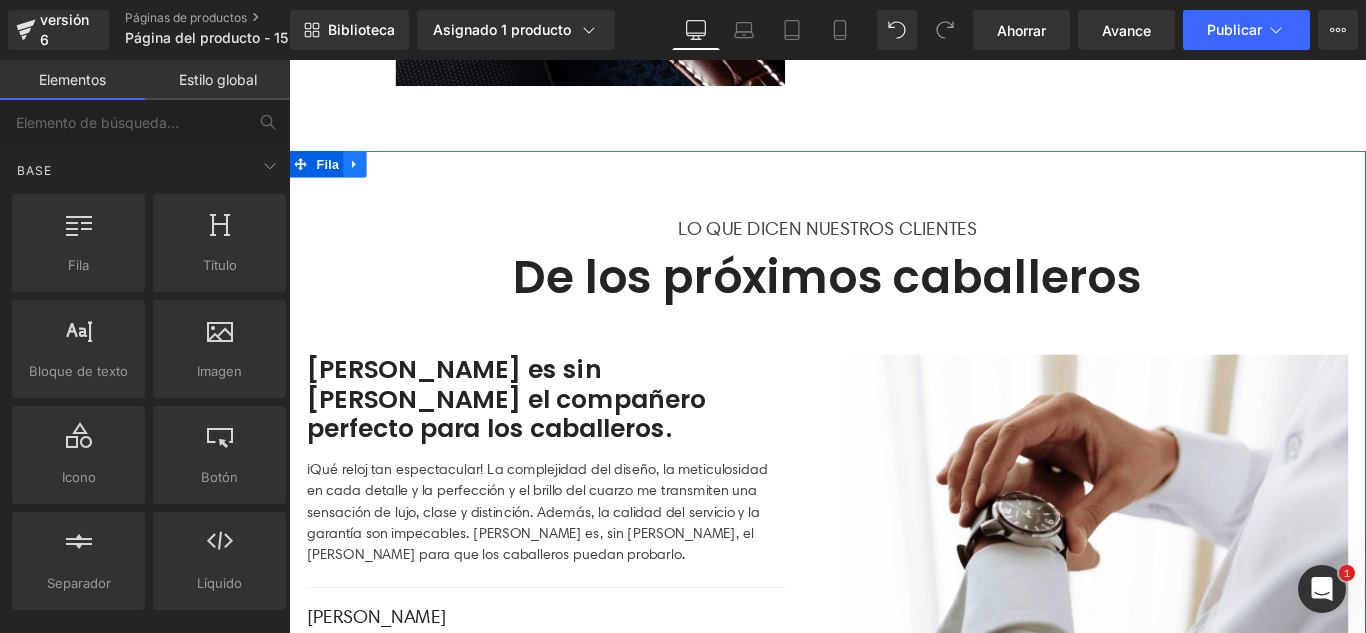 click 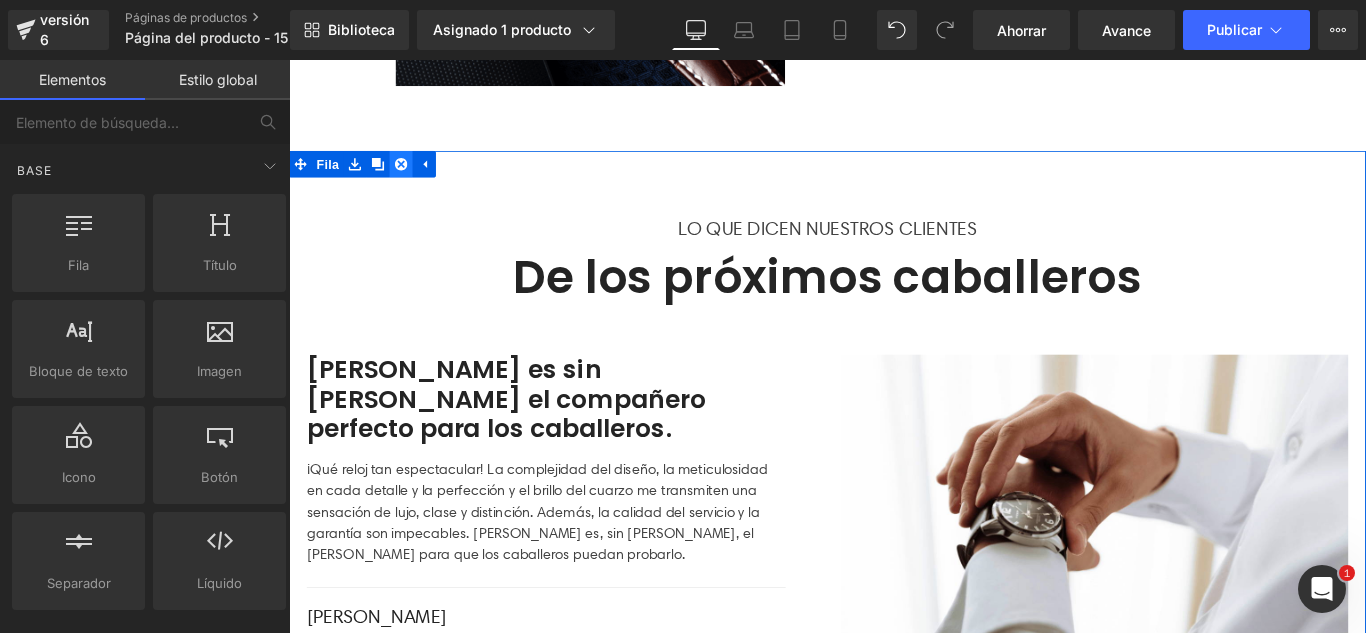 click 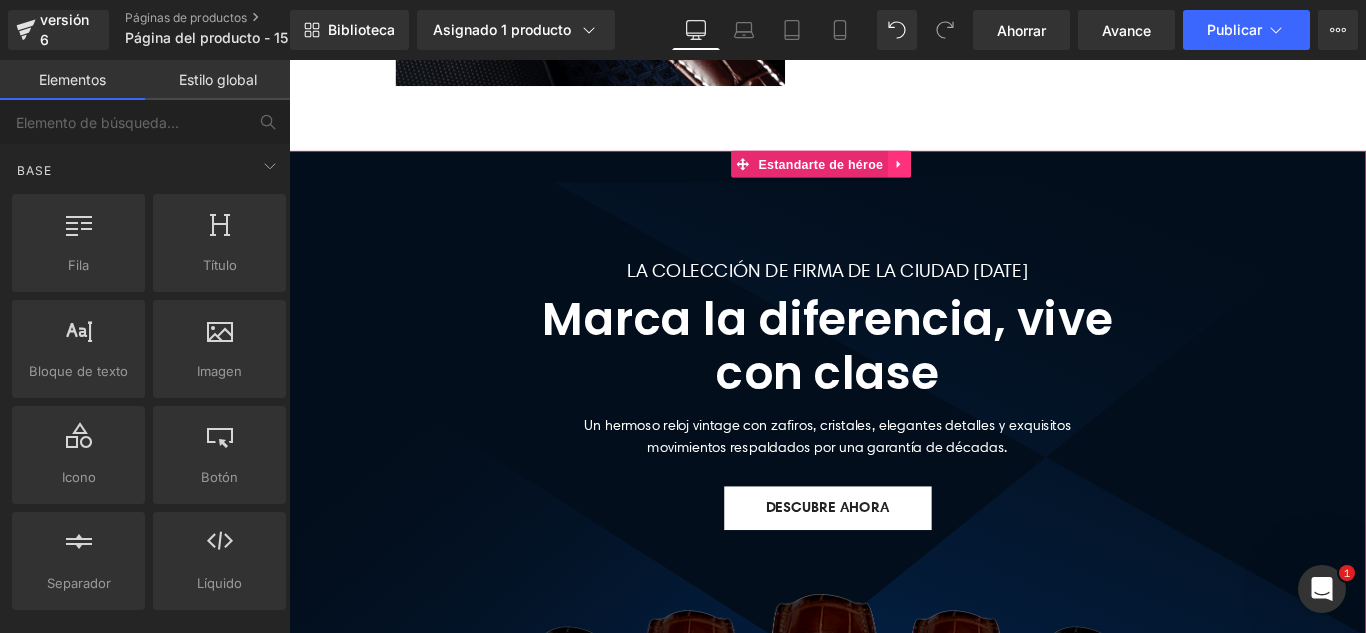 click 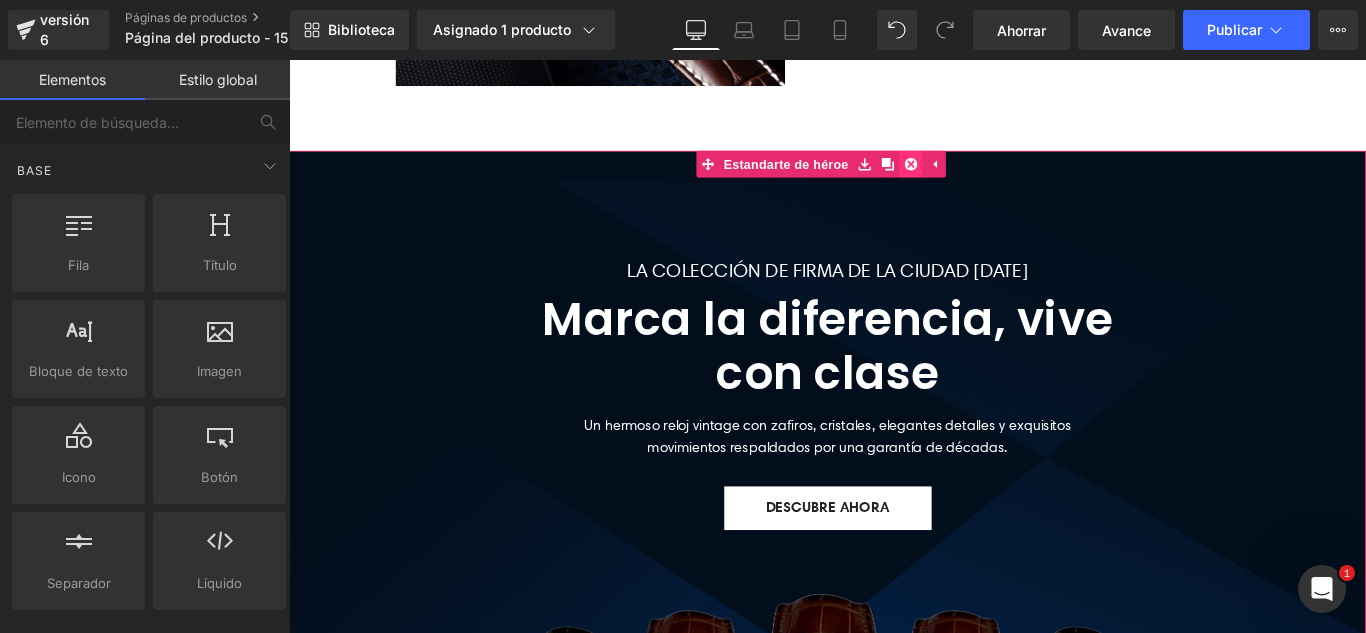 click 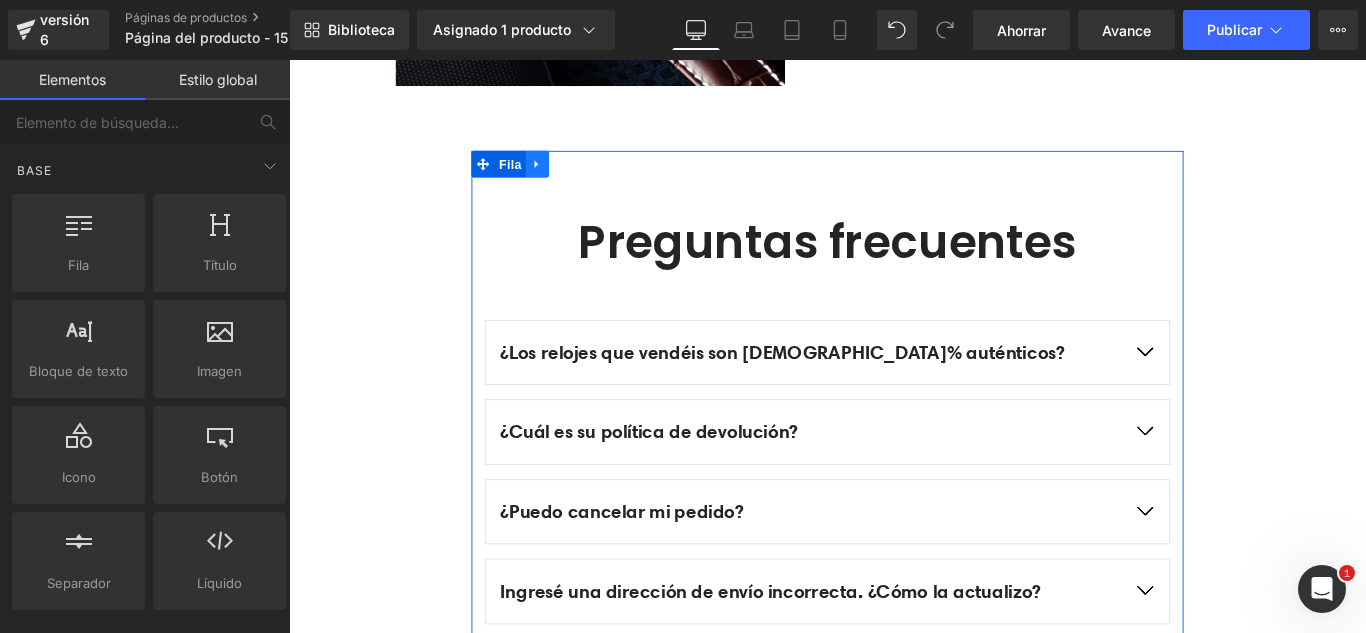 click at bounding box center (568, 177) 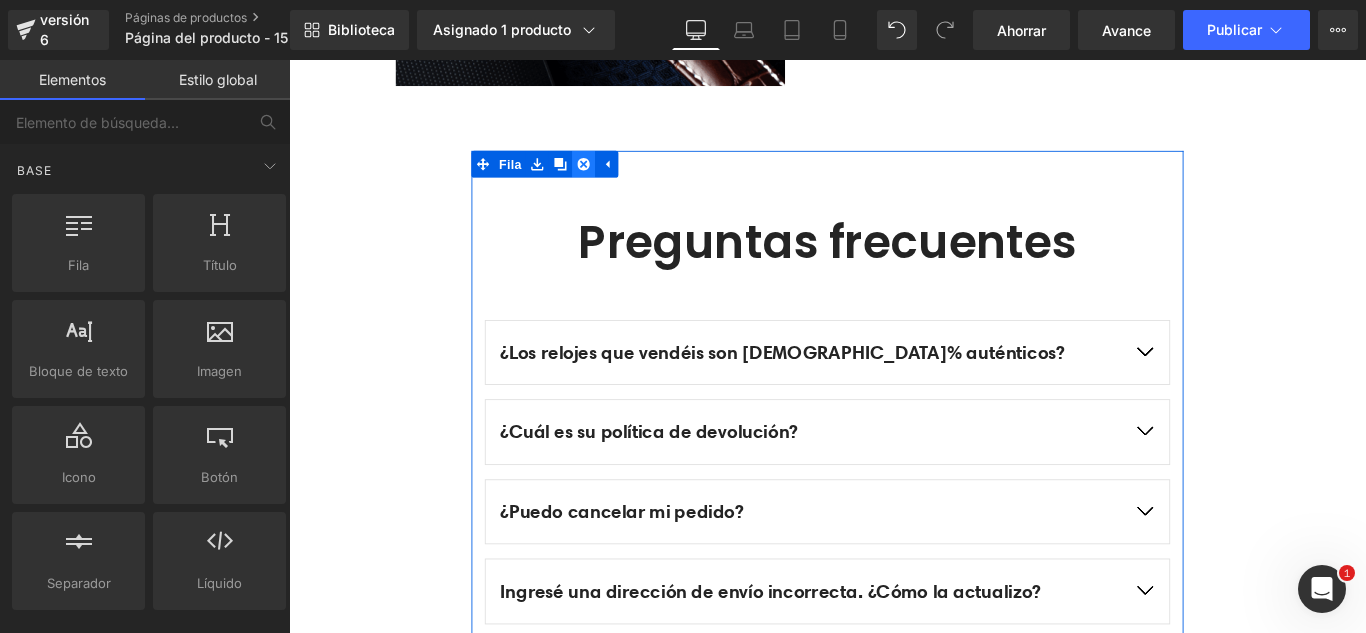 click 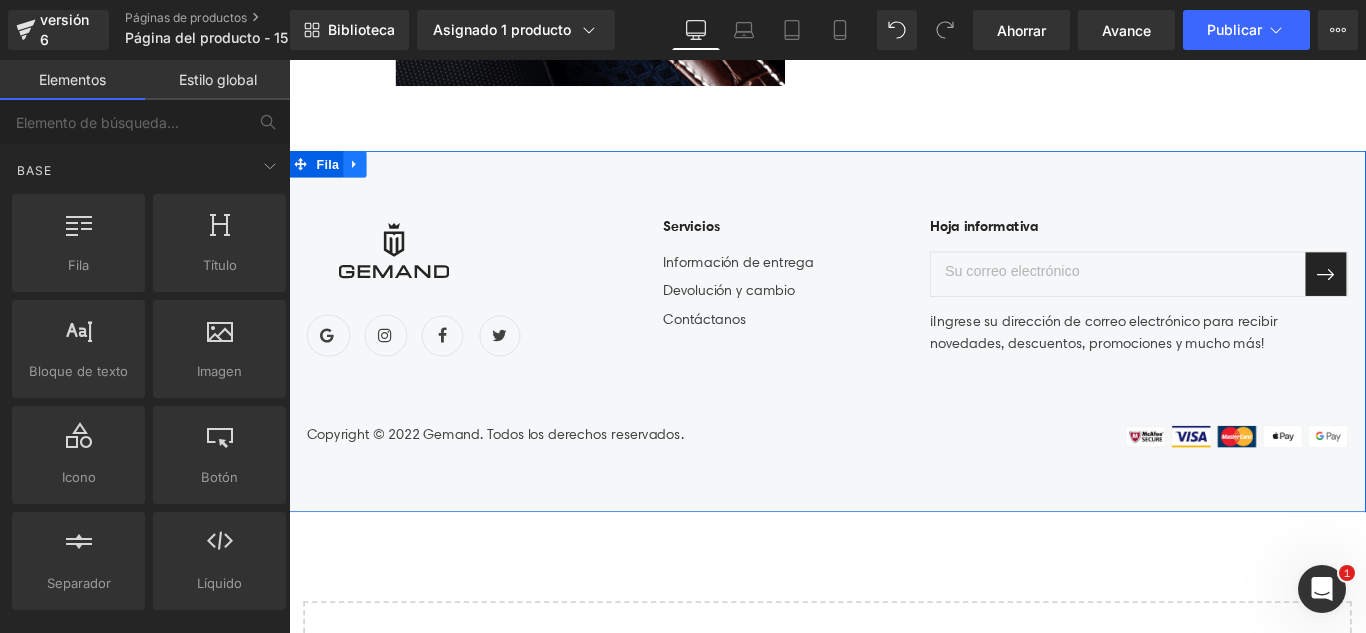 click 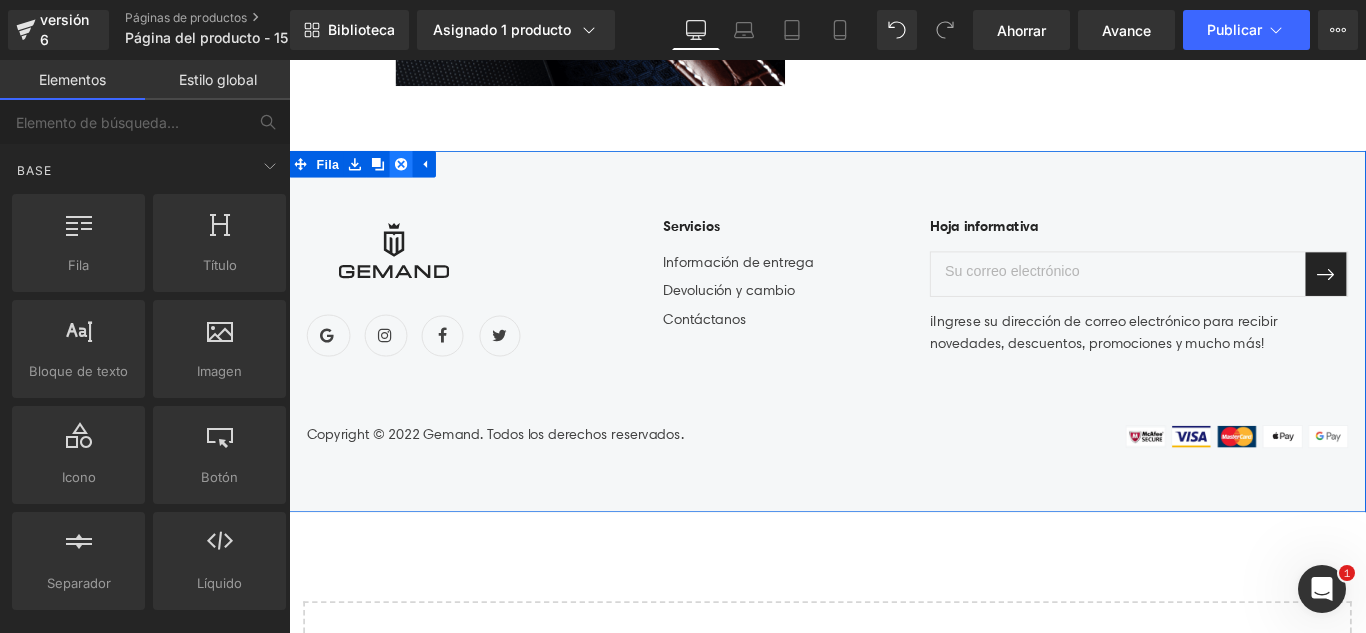 click at bounding box center [415, 177] 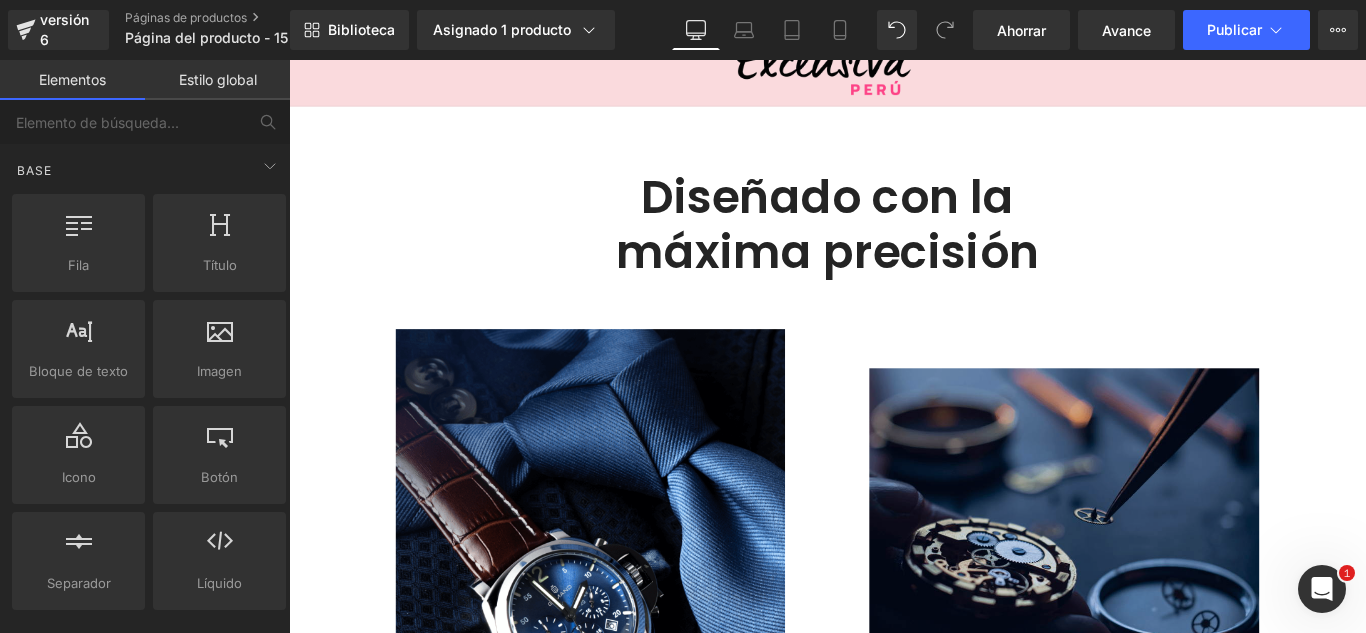 scroll, scrollTop: 0, scrollLeft: 0, axis: both 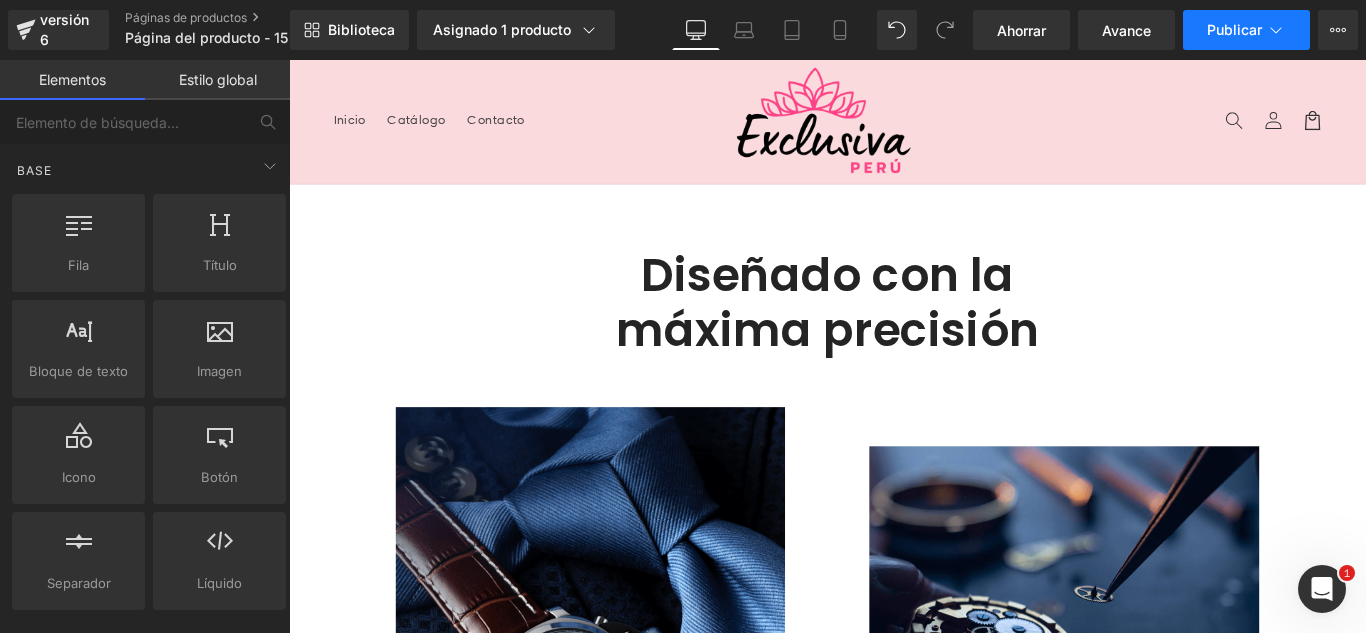 click on "Publicar" at bounding box center [1234, 29] 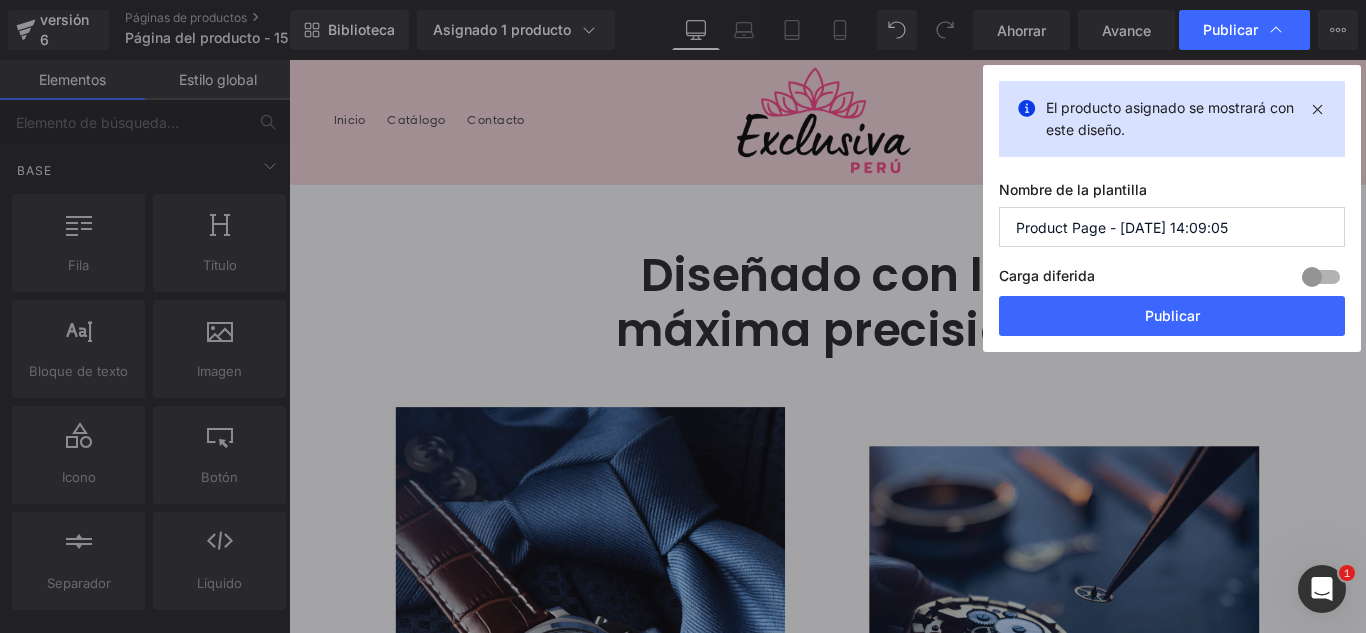click on "Product Page - Jul 15, 14:09:05" at bounding box center (1172, 227) 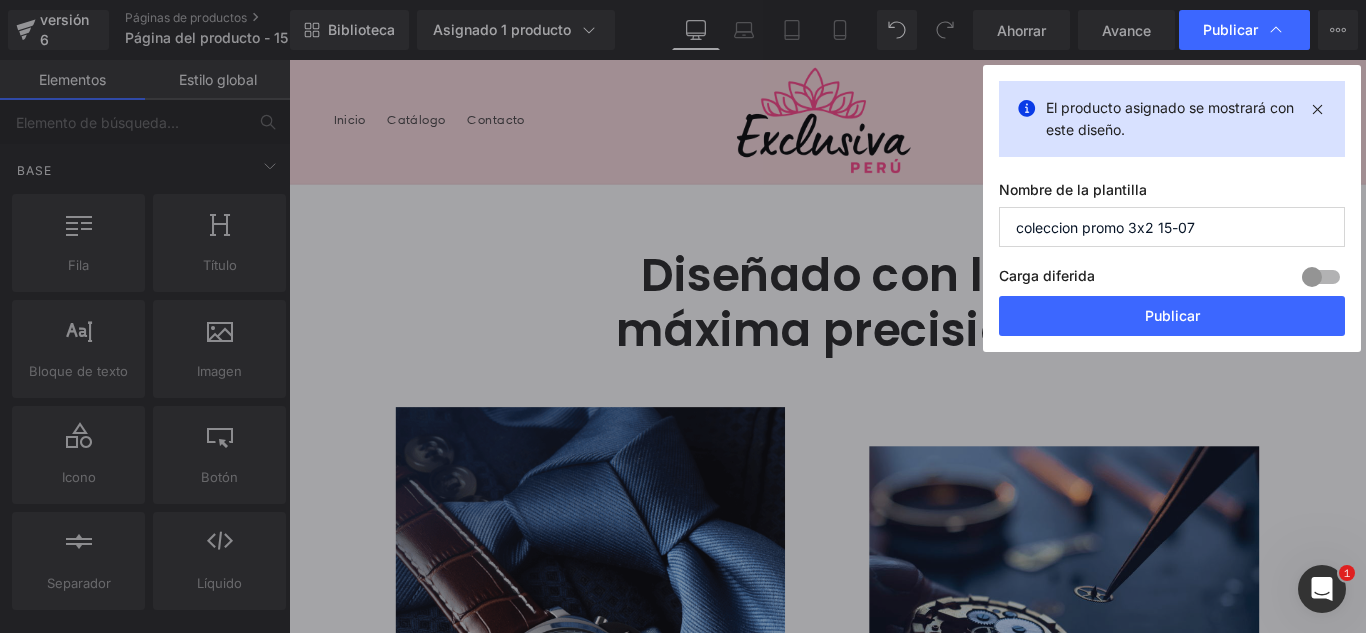 type on "coleccion promo 3x2 15-07" 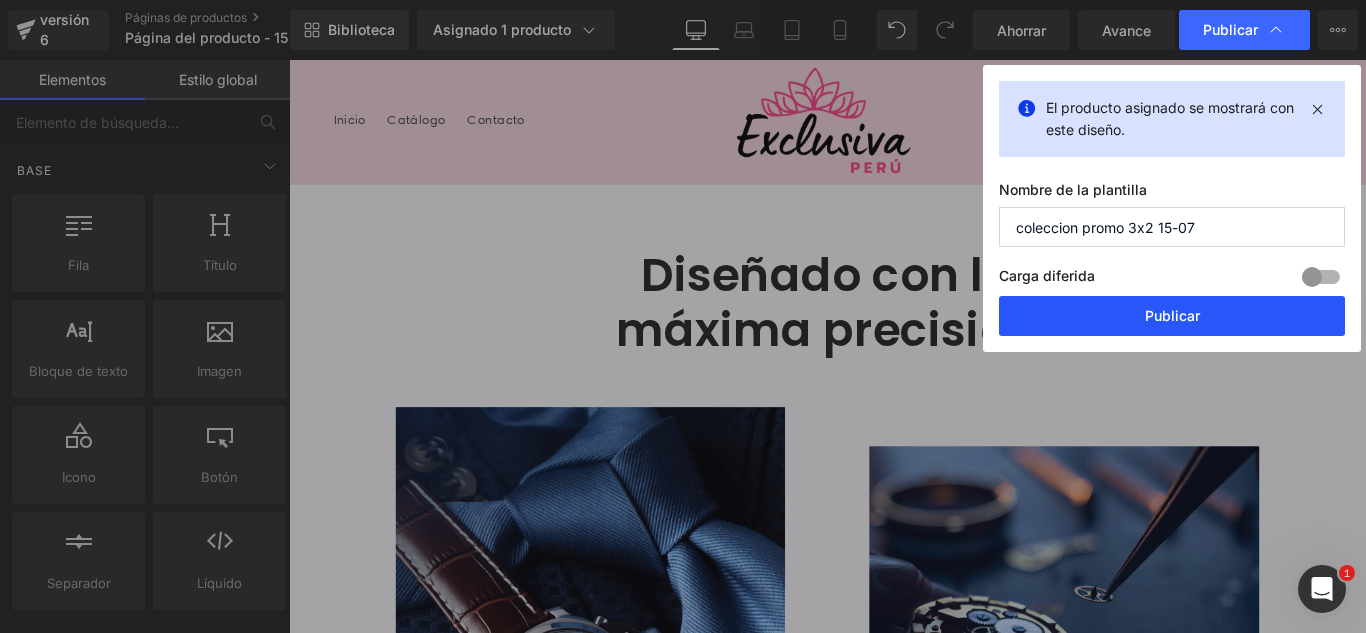 drag, startPoint x: 1198, startPoint y: 309, endPoint x: 1021, endPoint y: 279, distance: 179.52437 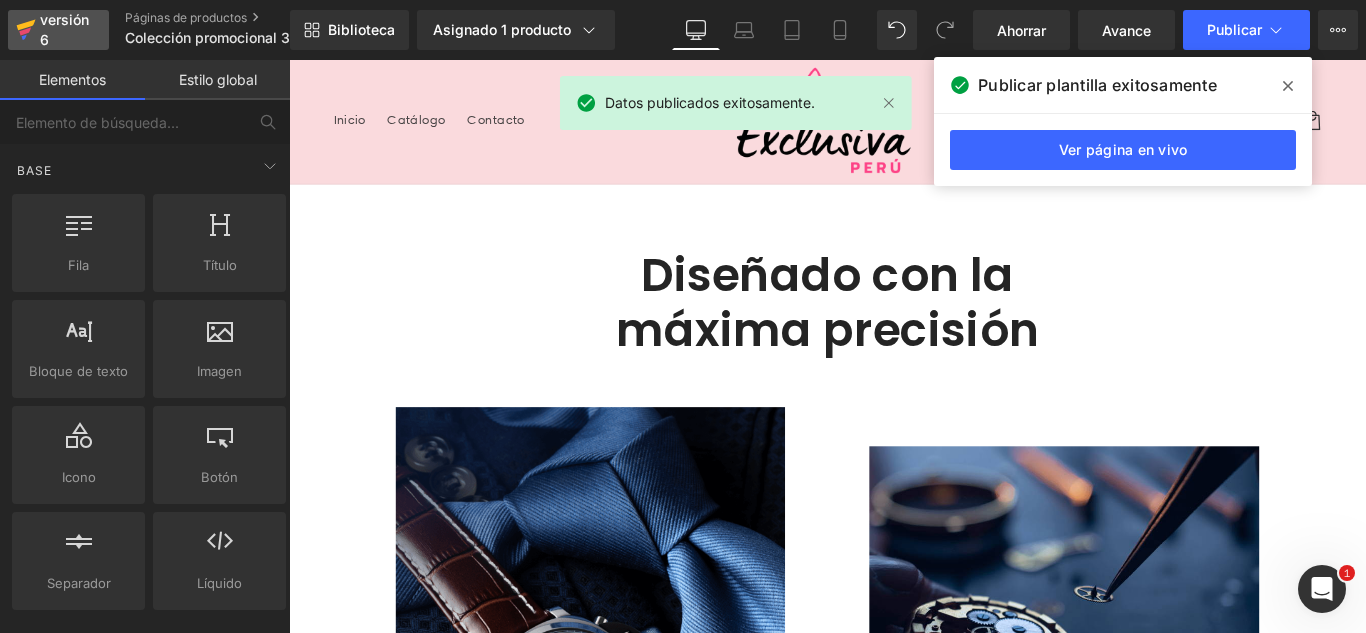 click on "versión 6" at bounding box center [66, 30] 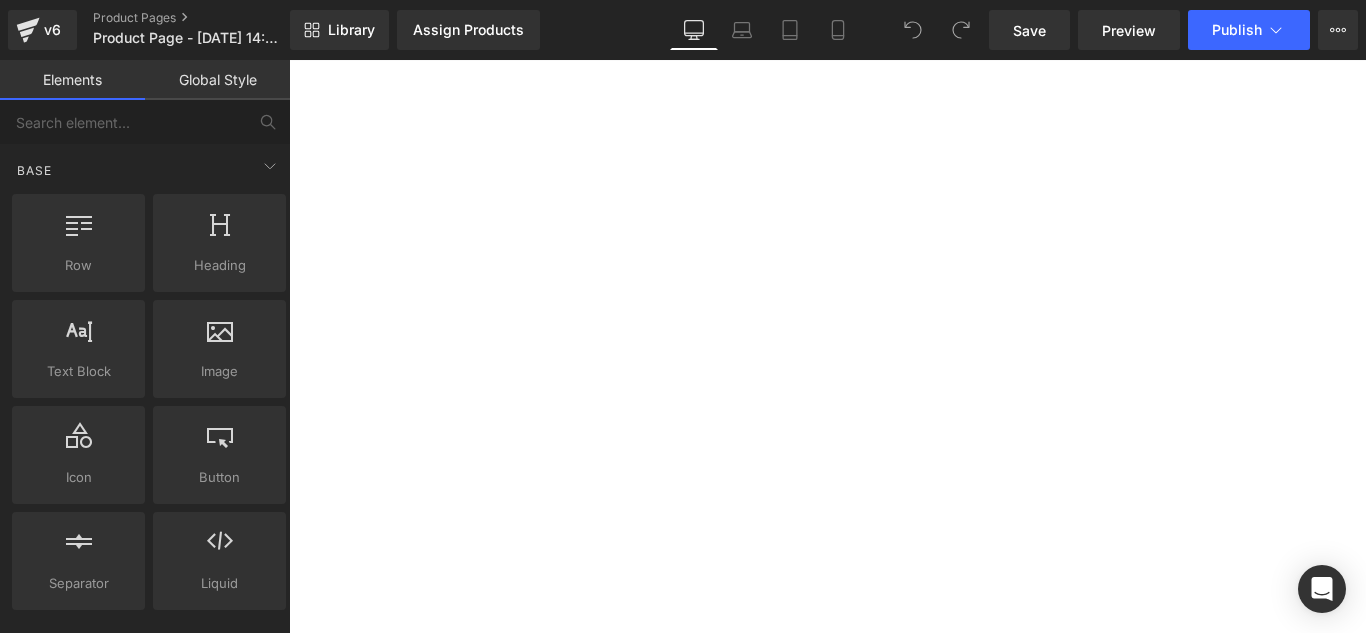 scroll, scrollTop: 0, scrollLeft: 0, axis: both 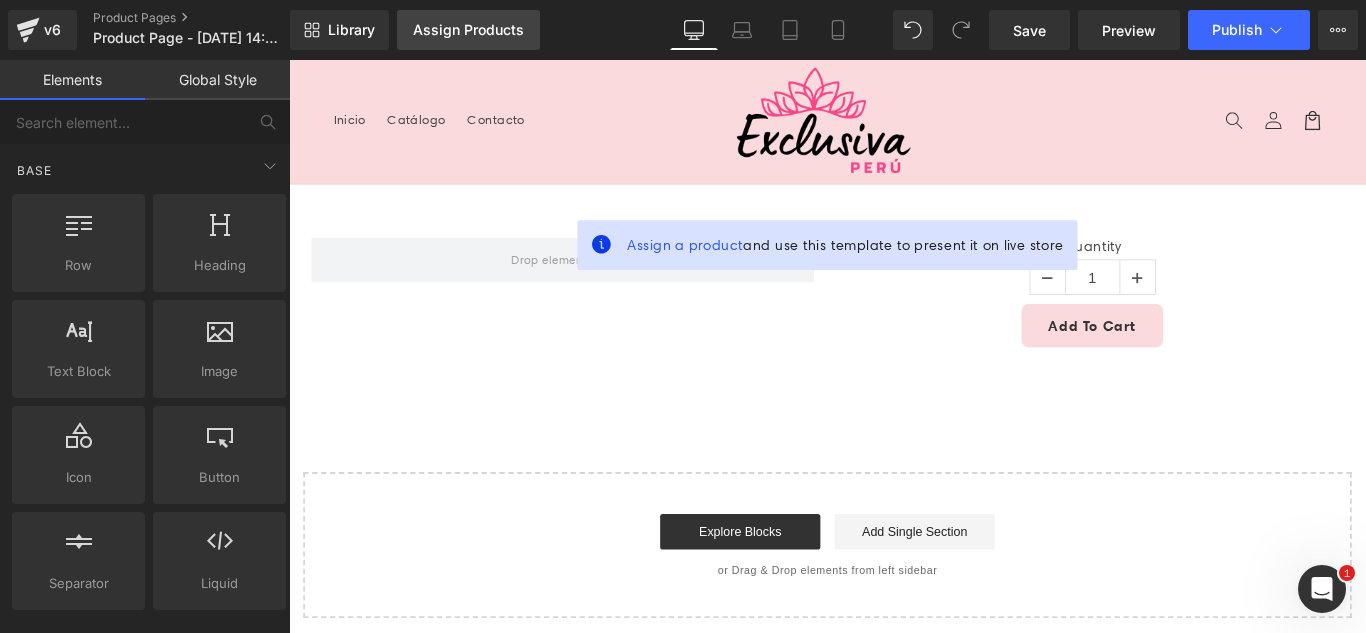 click on "Assign Products" at bounding box center (468, 30) 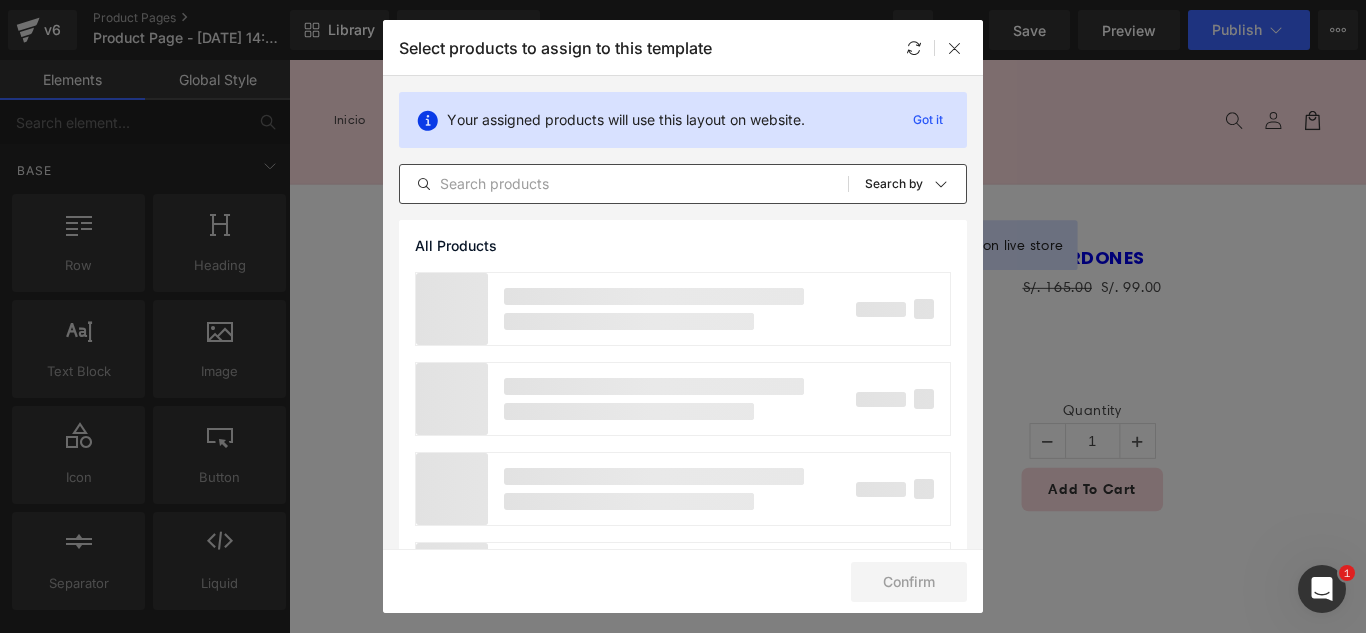 click at bounding box center (624, 184) 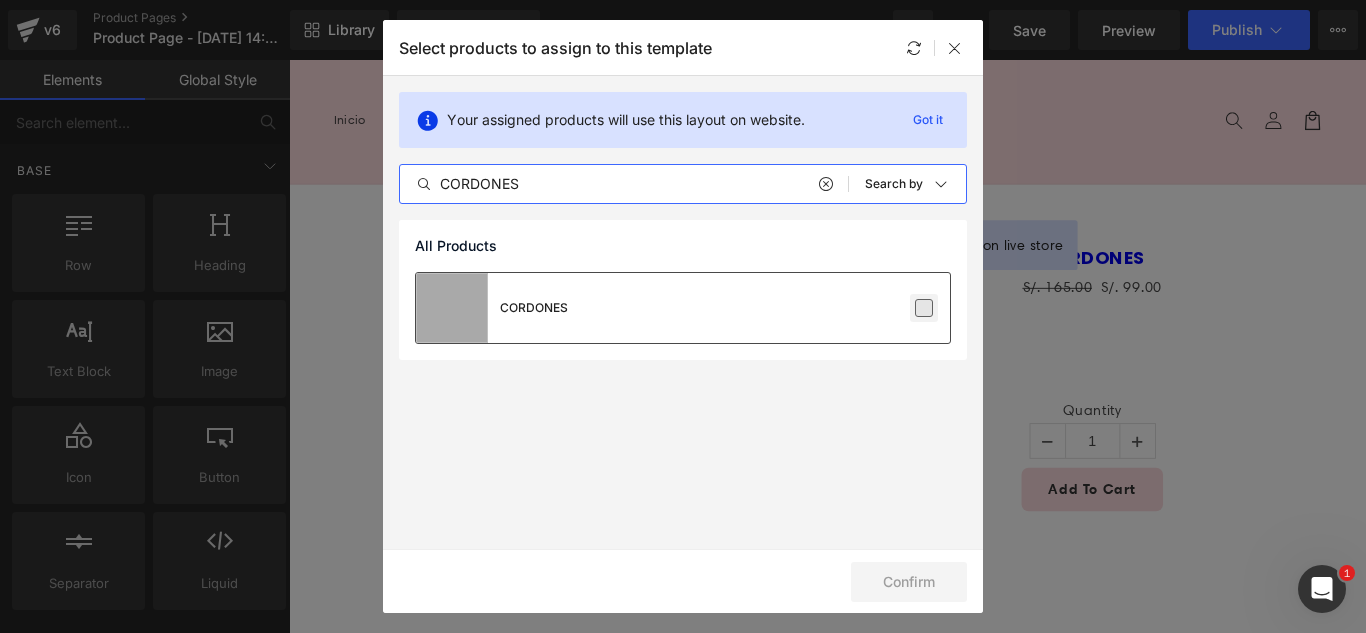 type on "CORDONES" 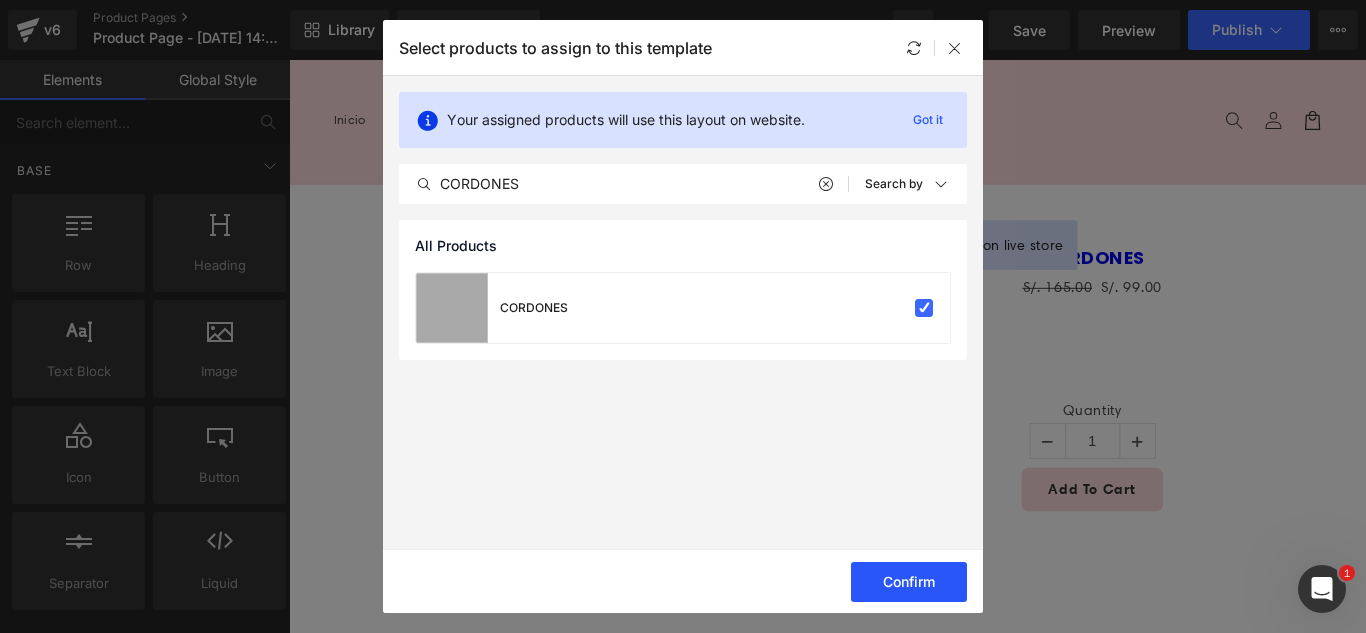 click on "Confirm" at bounding box center (909, 582) 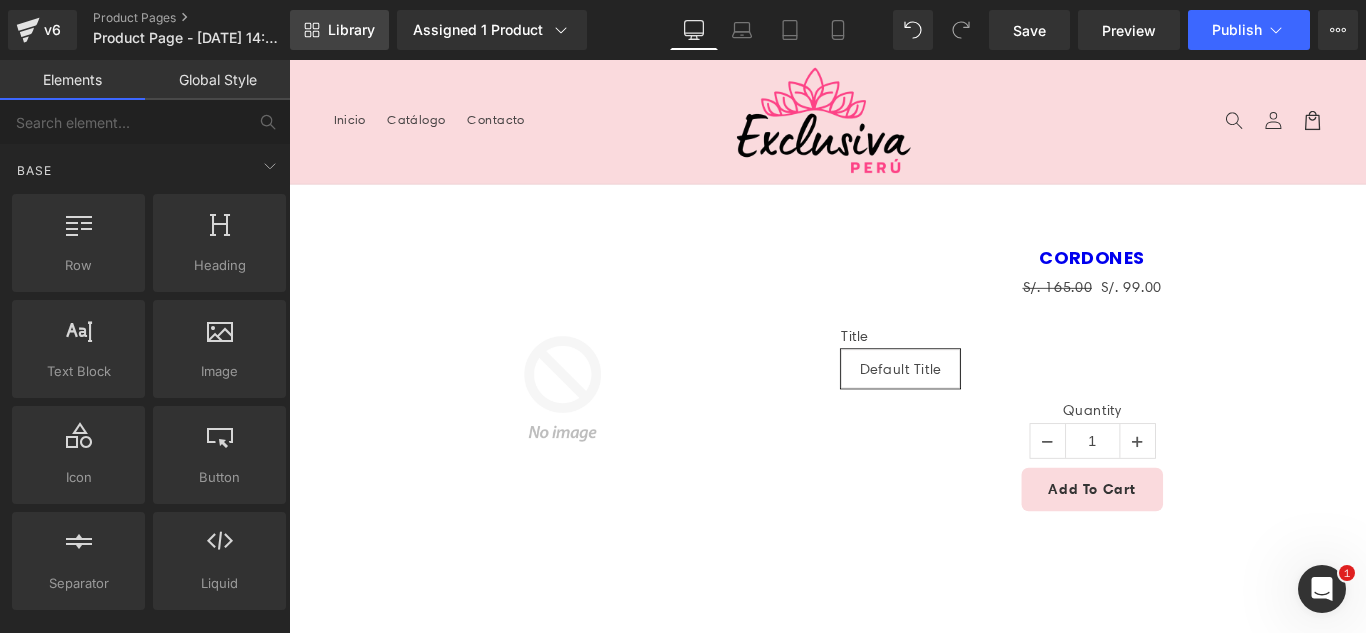 click on "Library" at bounding box center (339, 30) 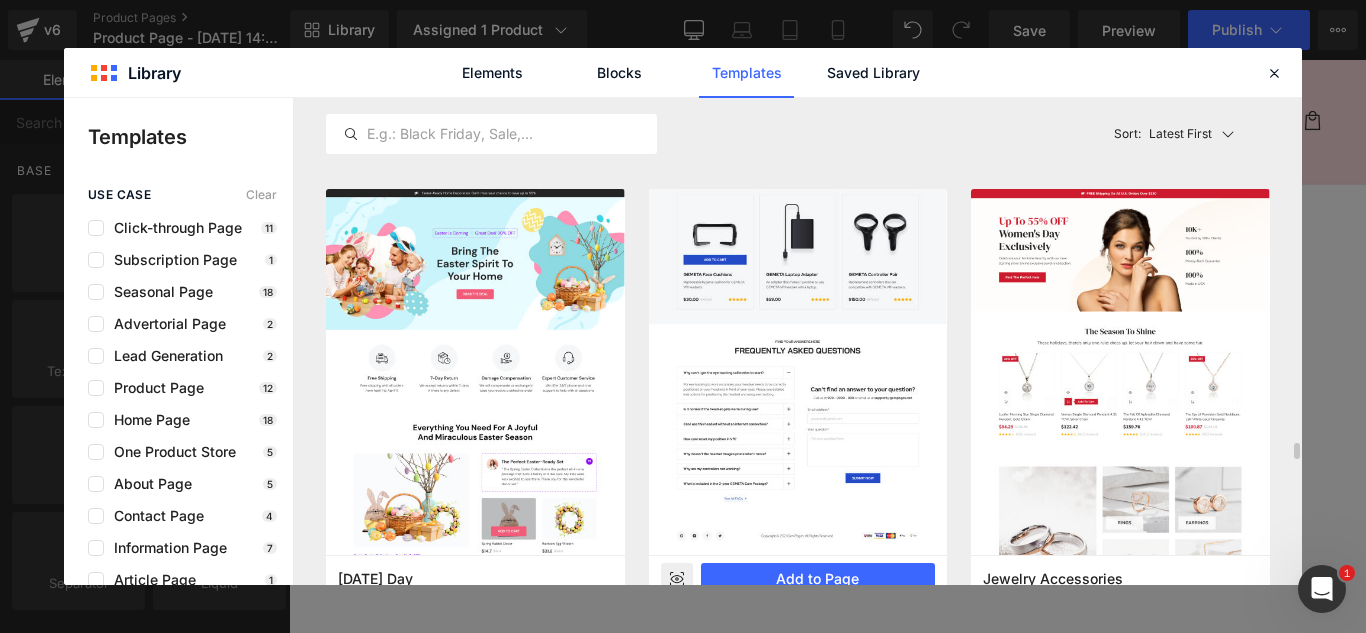 scroll, scrollTop: 7100, scrollLeft: 0, axis: vertical 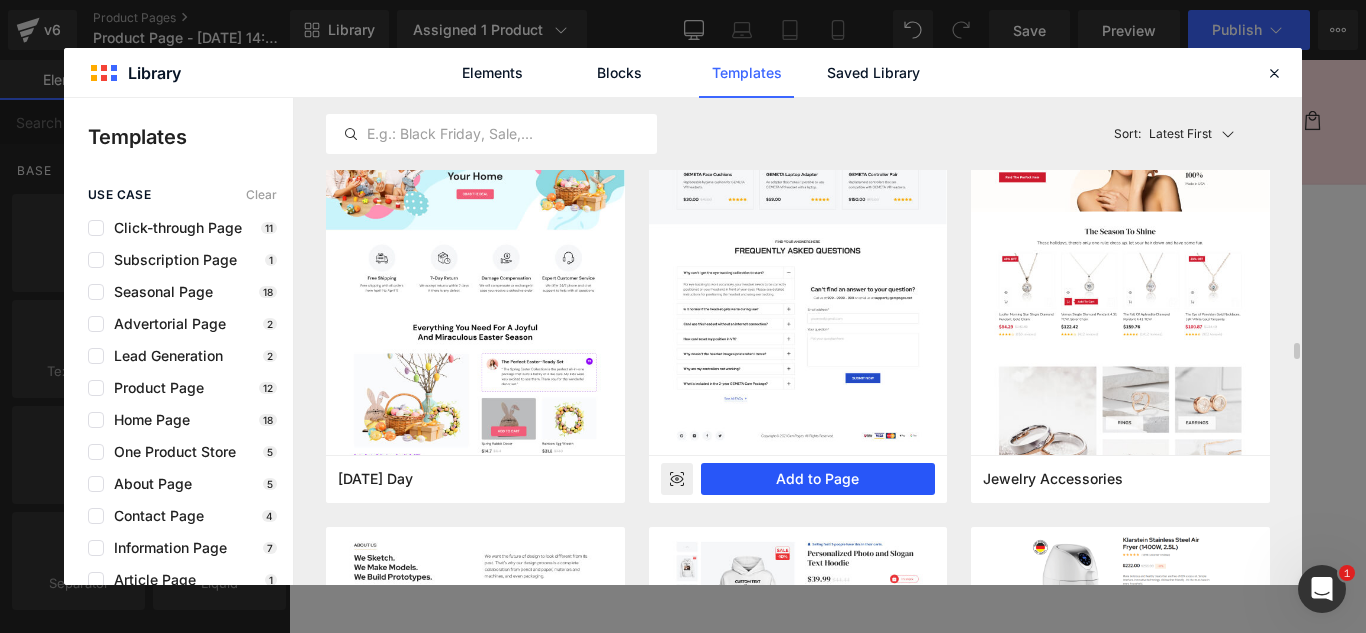 click on "Add to Page" at bounding box center (818, 479) 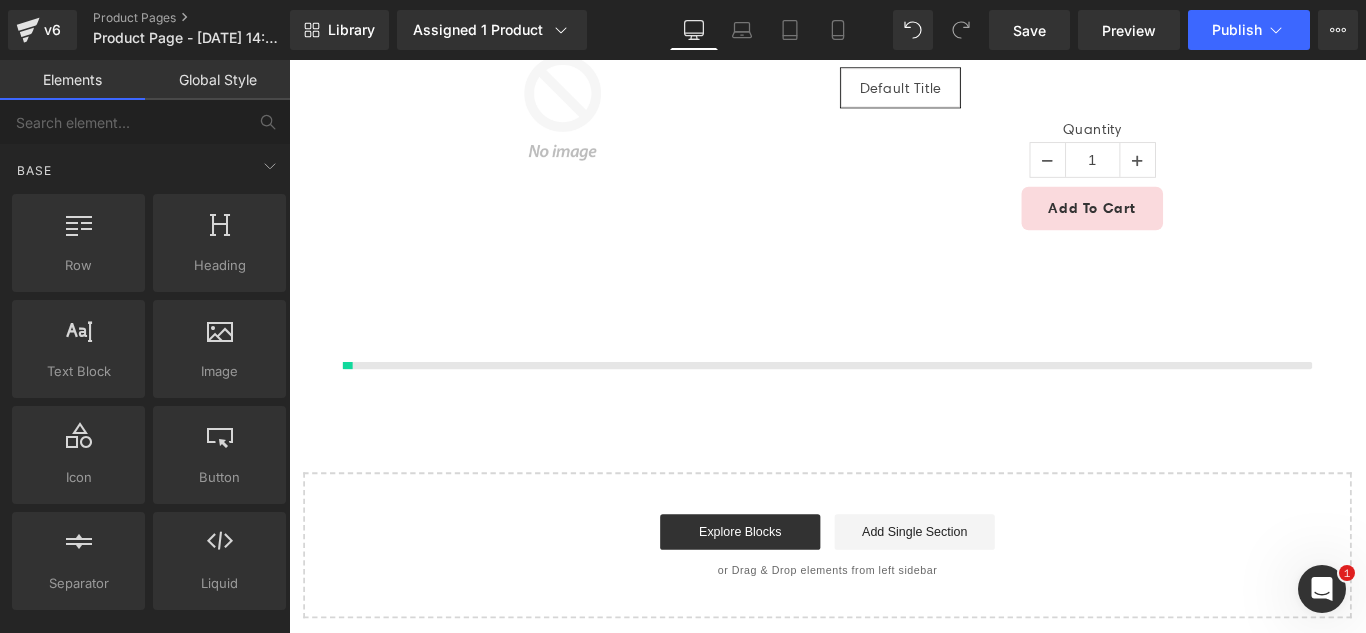 scroll, scrollTop: 475, scrollLeft: 0, axis: vertical 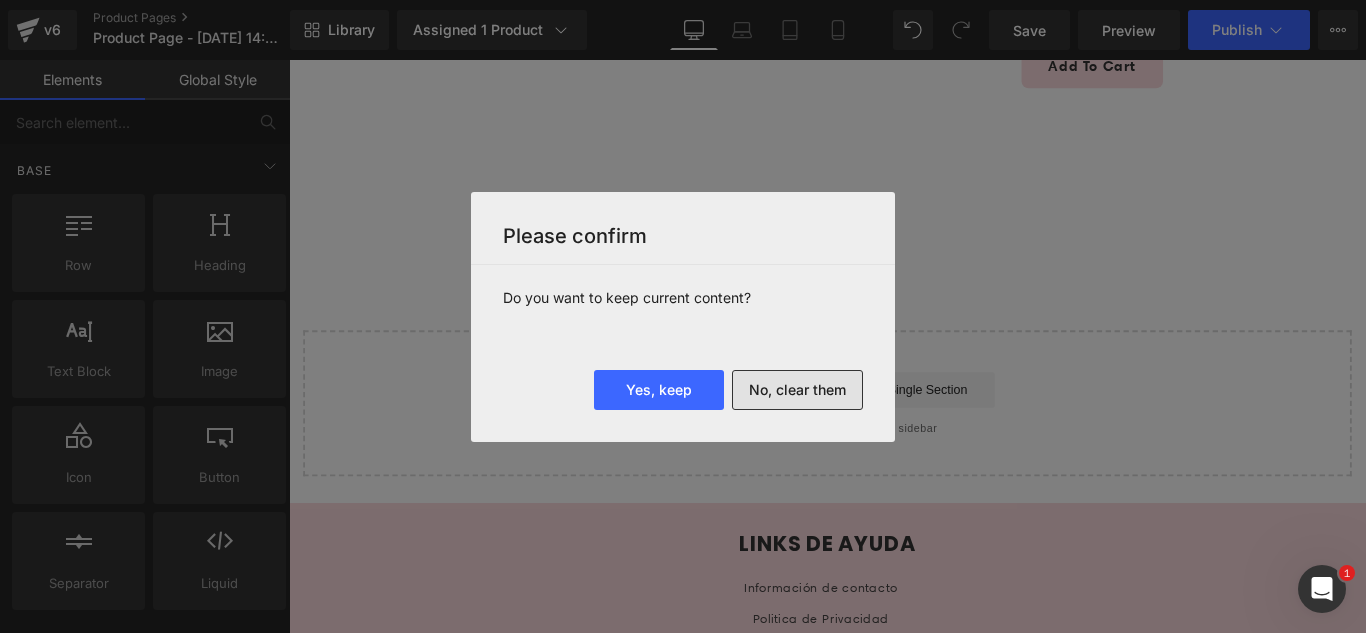 click on "No, clear them" at bounding box center (797, 390) 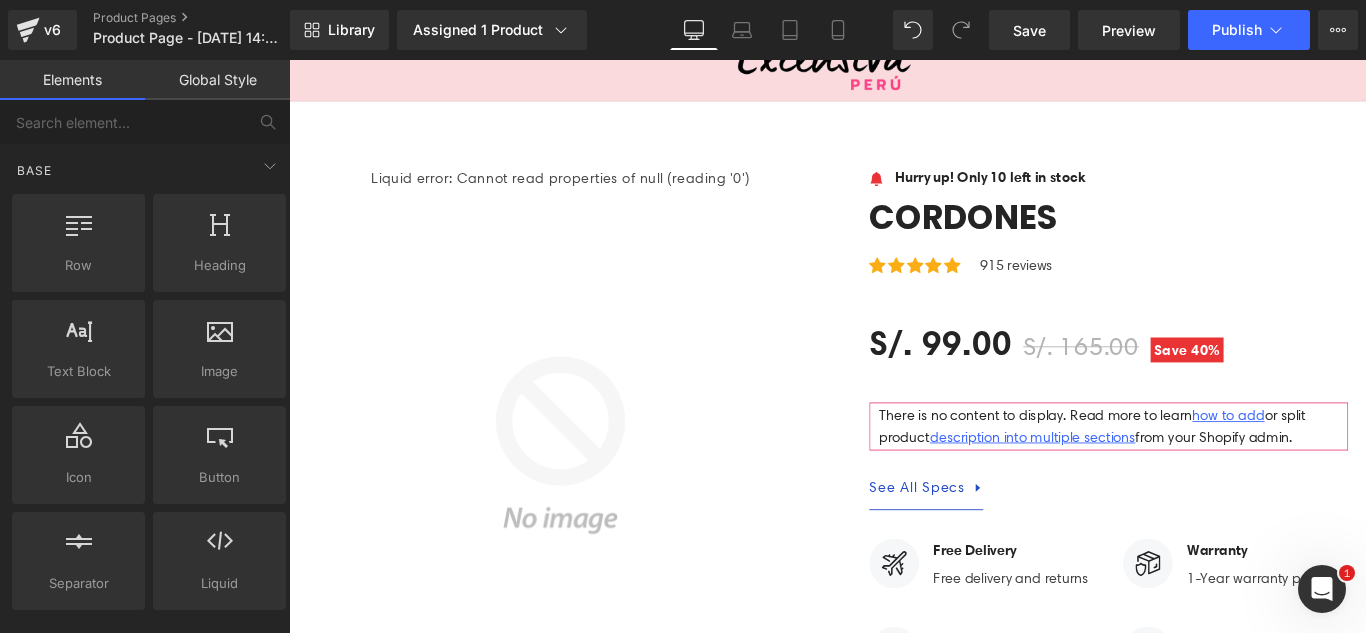 scroll, scrollTop: 0, scrollLeft: 0, axis: both 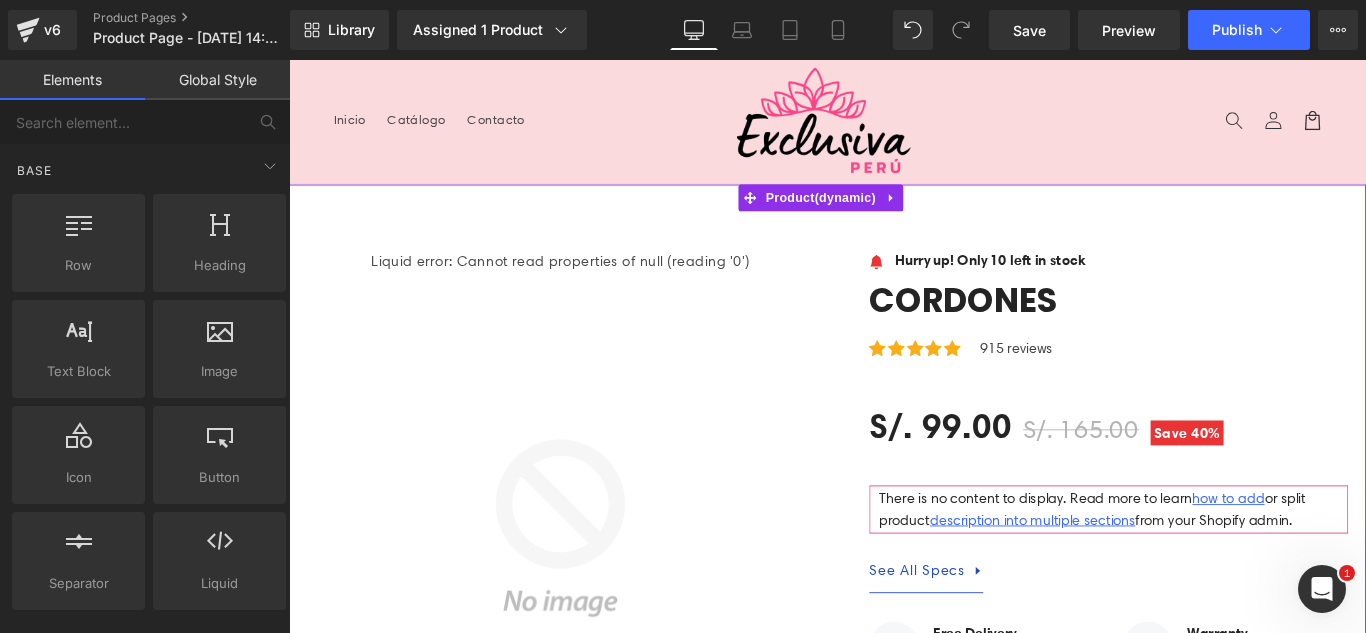 click 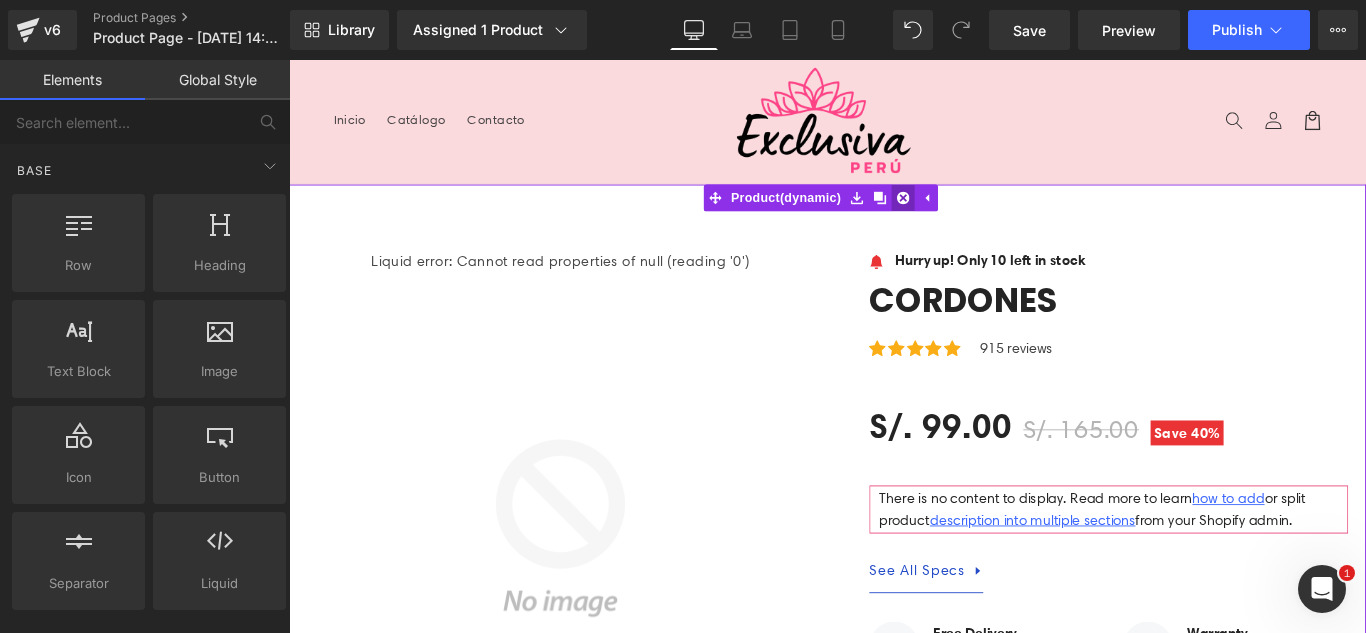 click 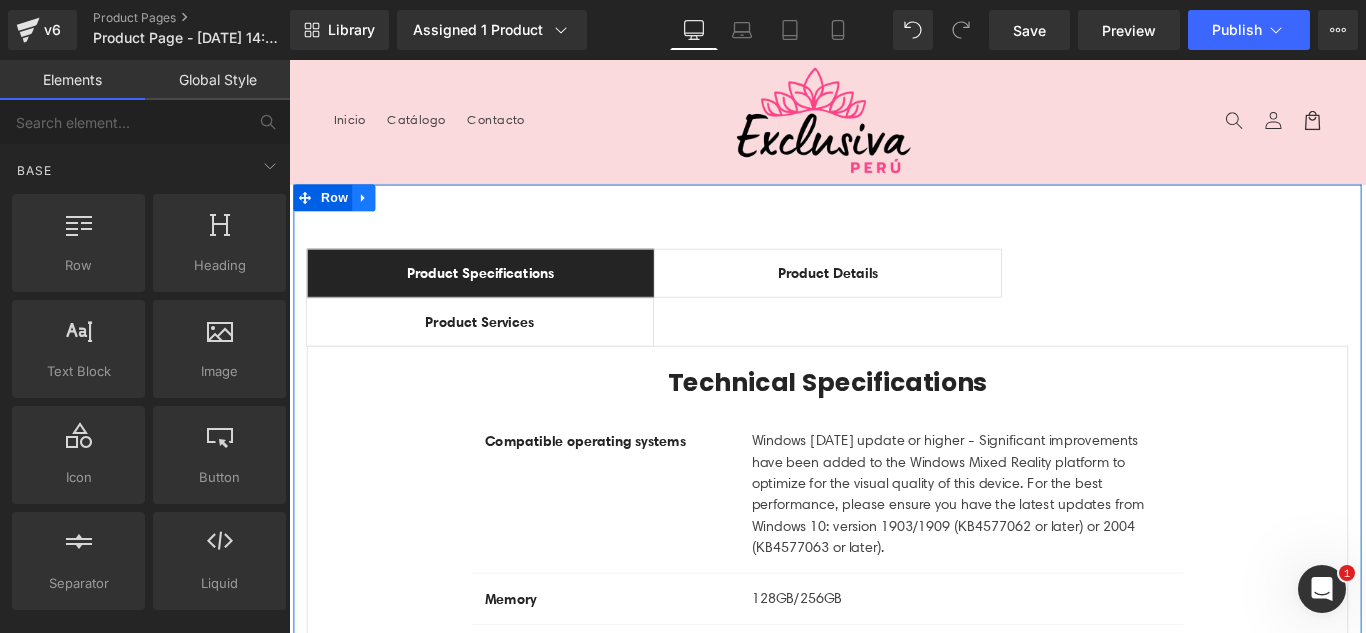 click 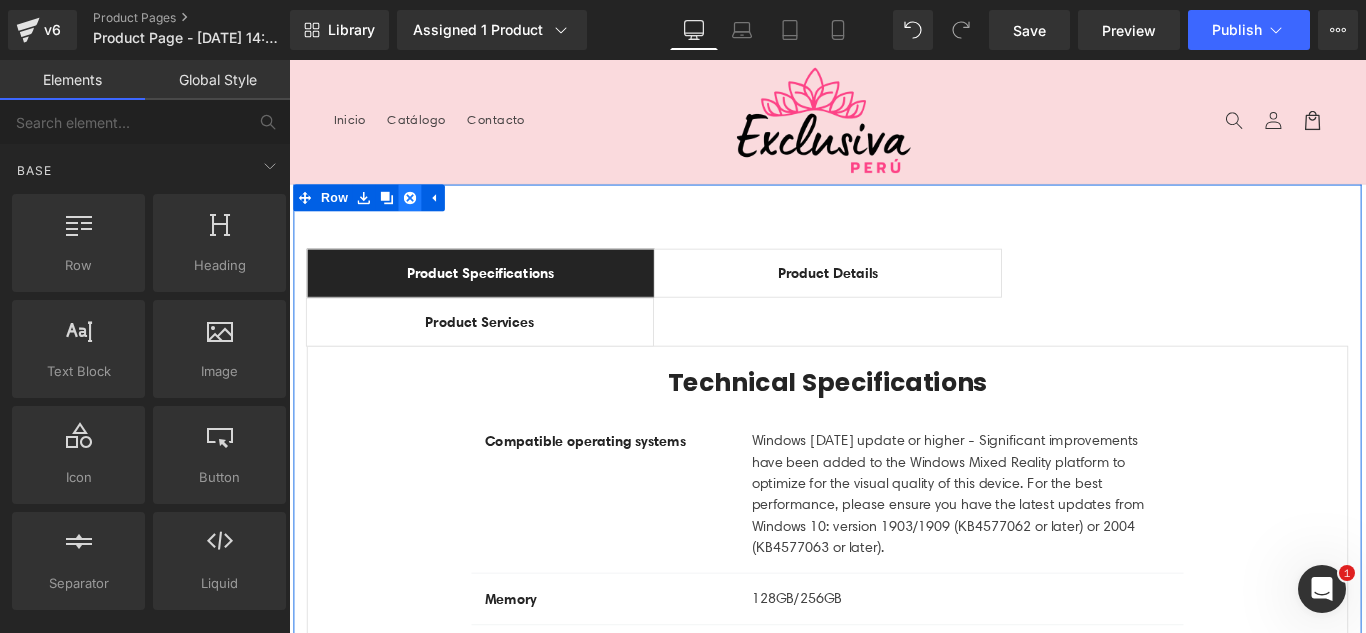 click 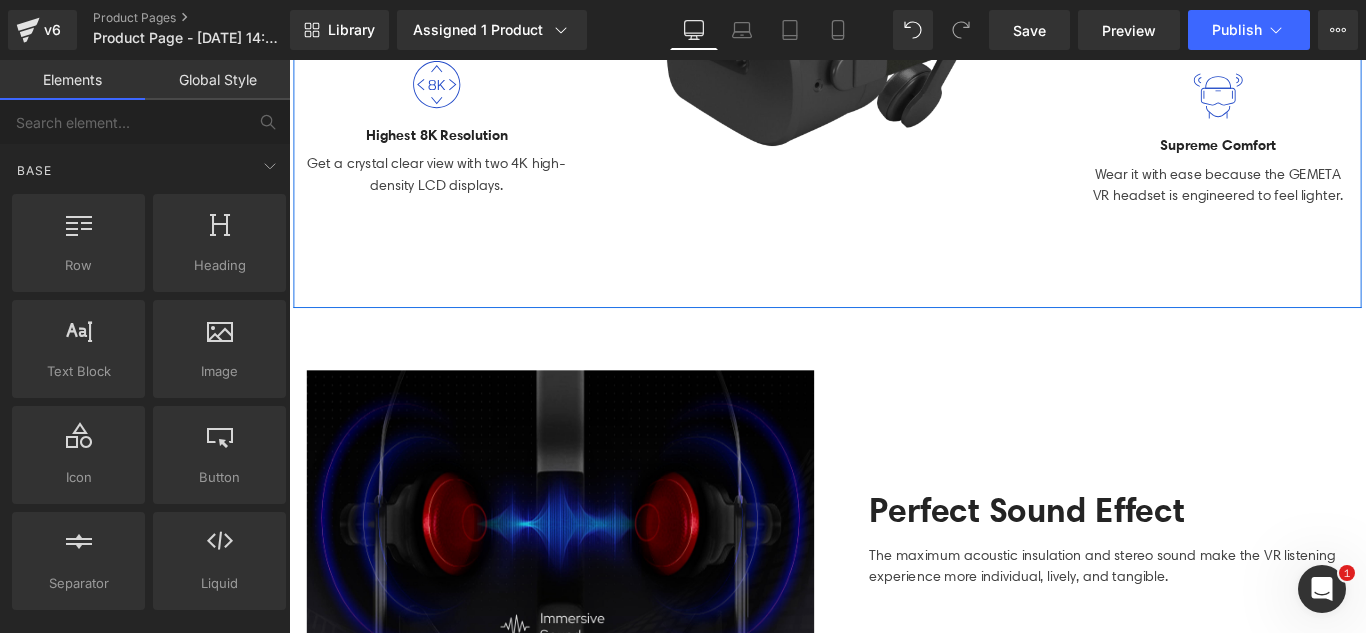 scroll, scrollTop: 700, scrollLeft: 0, axis: vertical 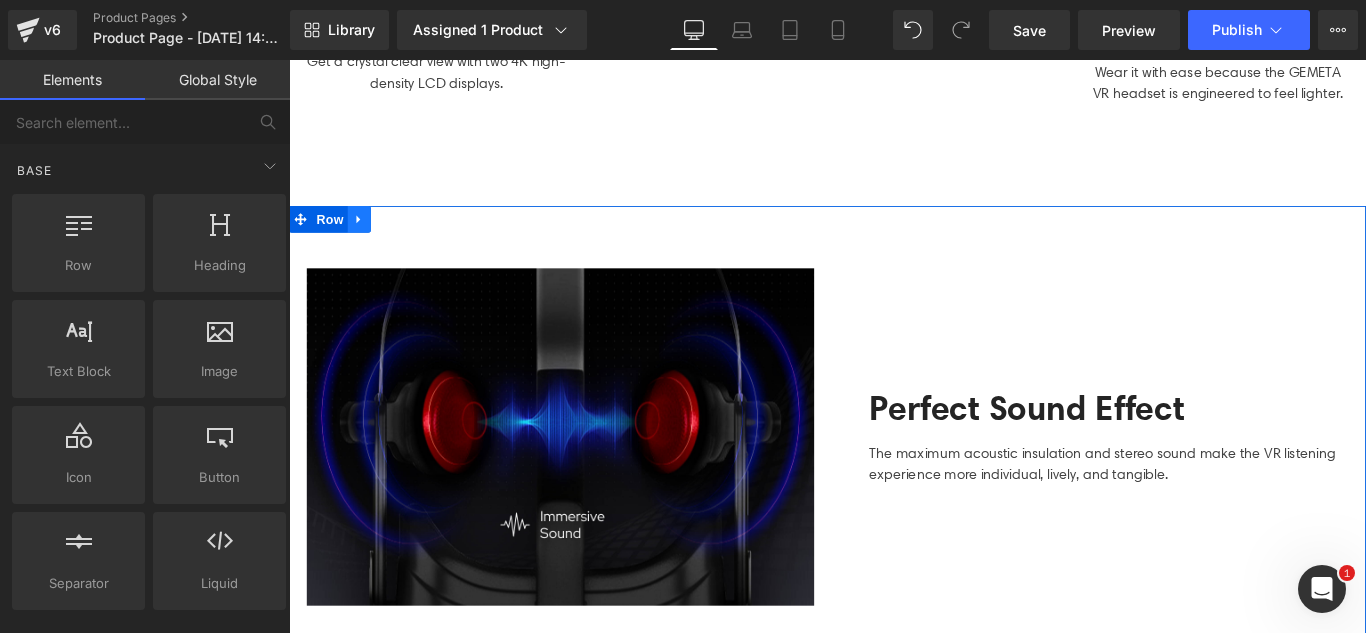 click at bounding box center [368, 239] 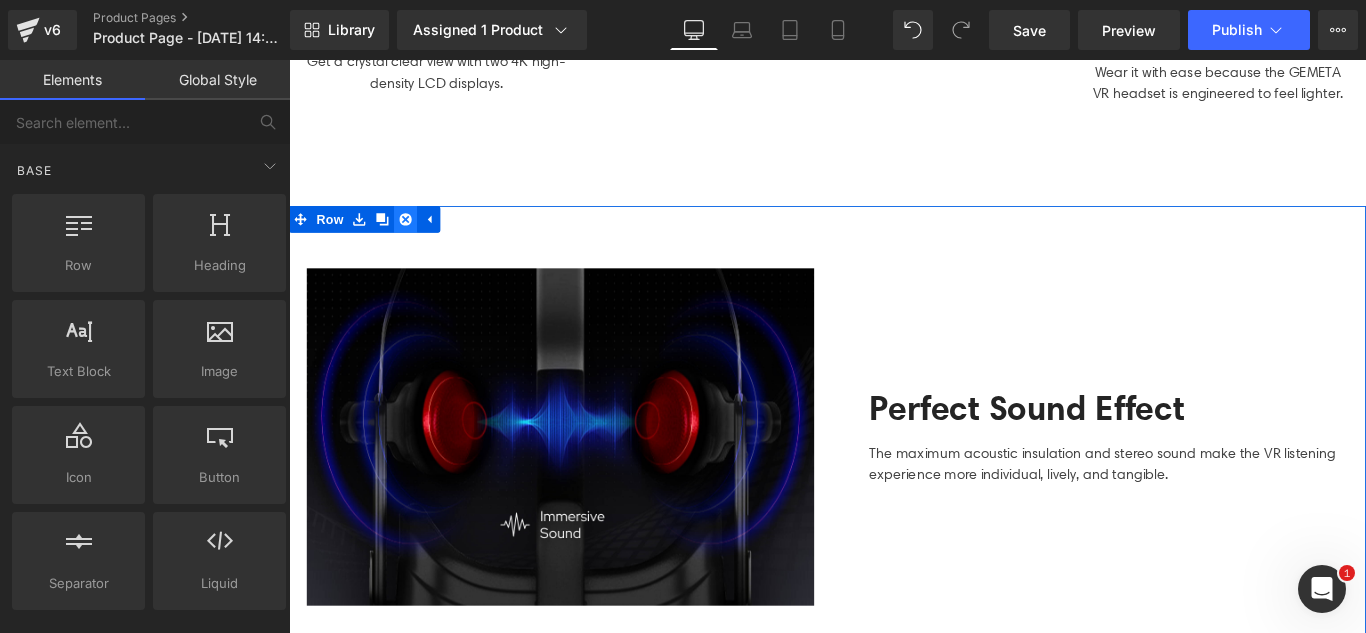 click 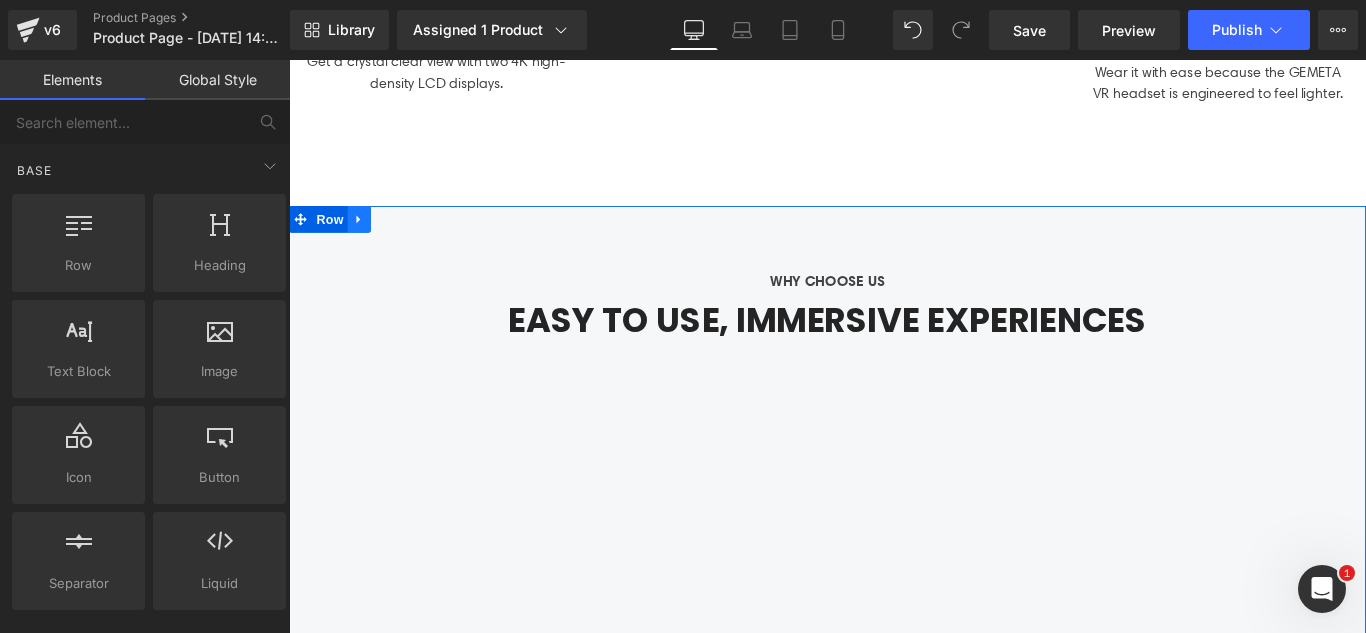 click 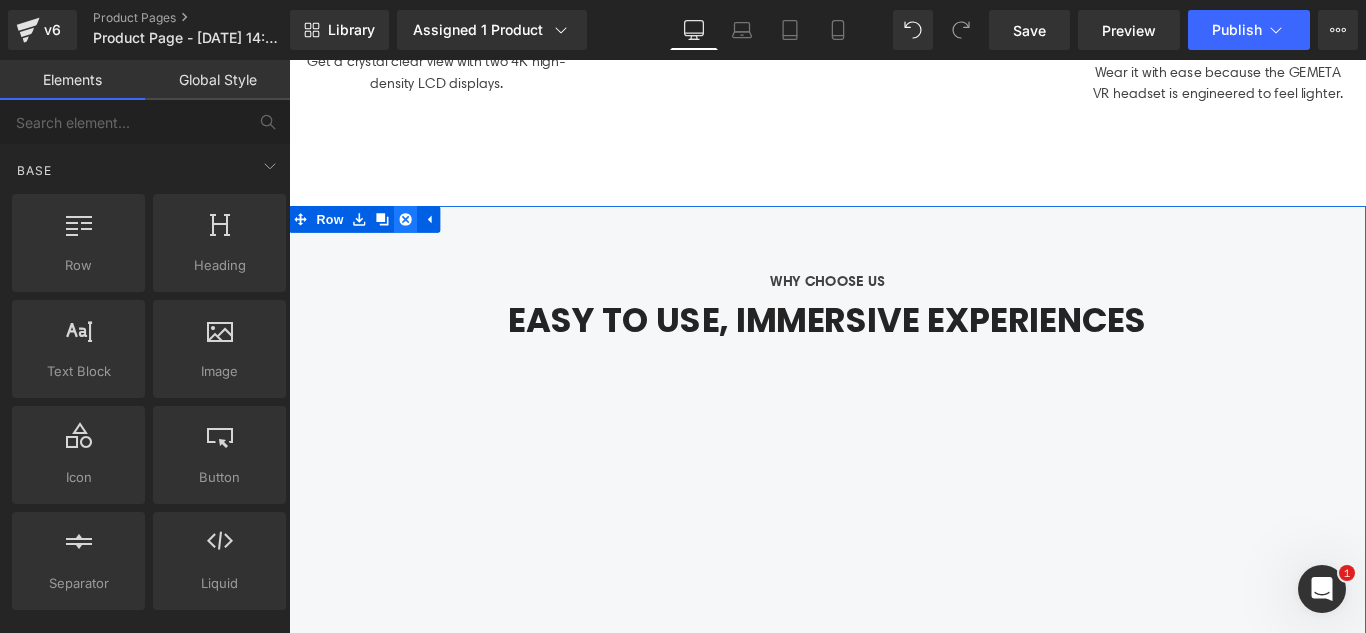 click 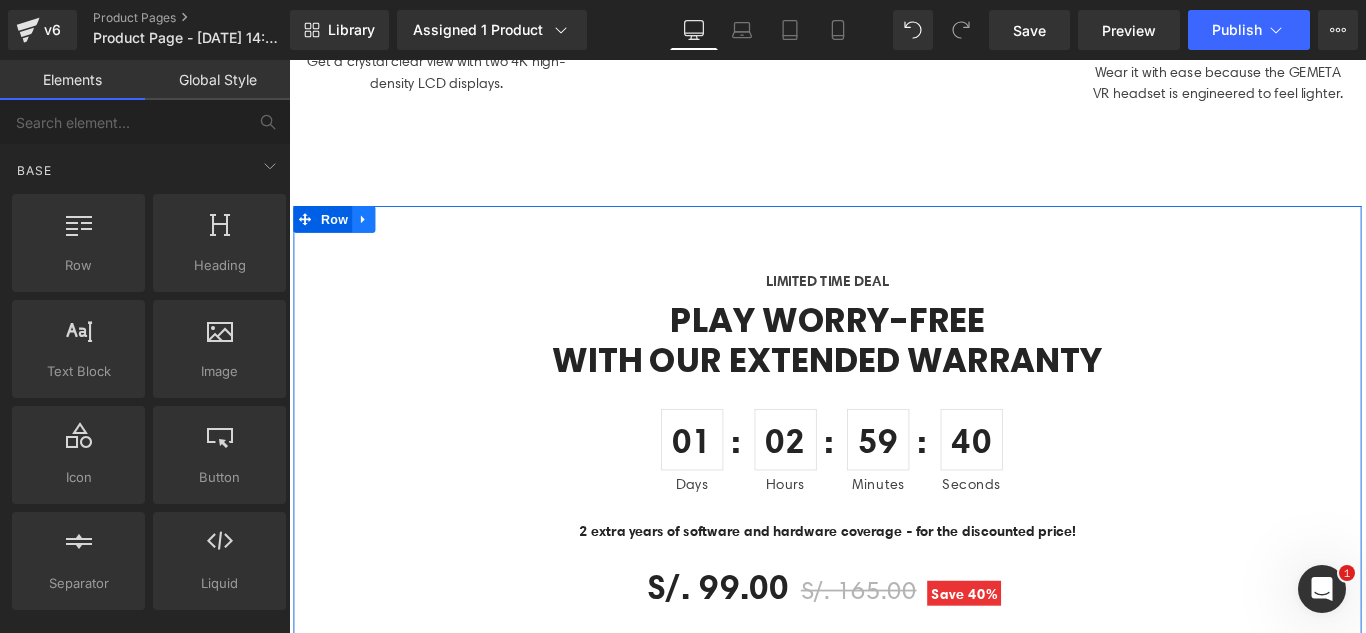 click 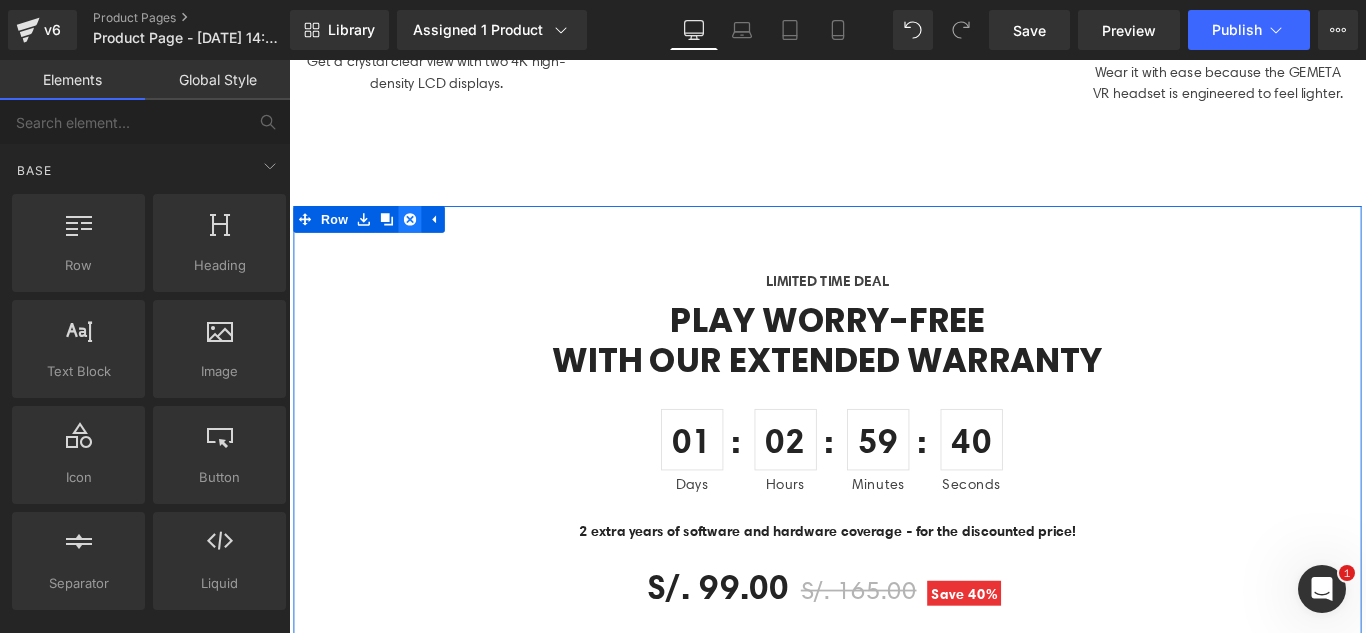 click 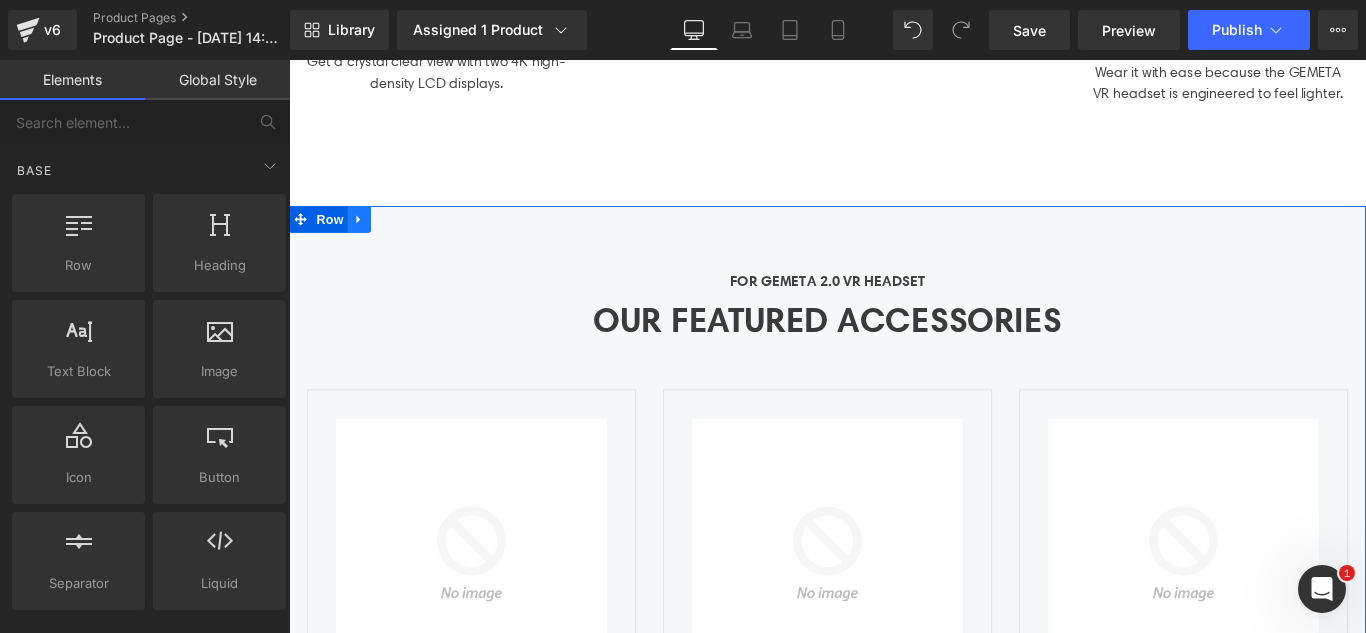 click 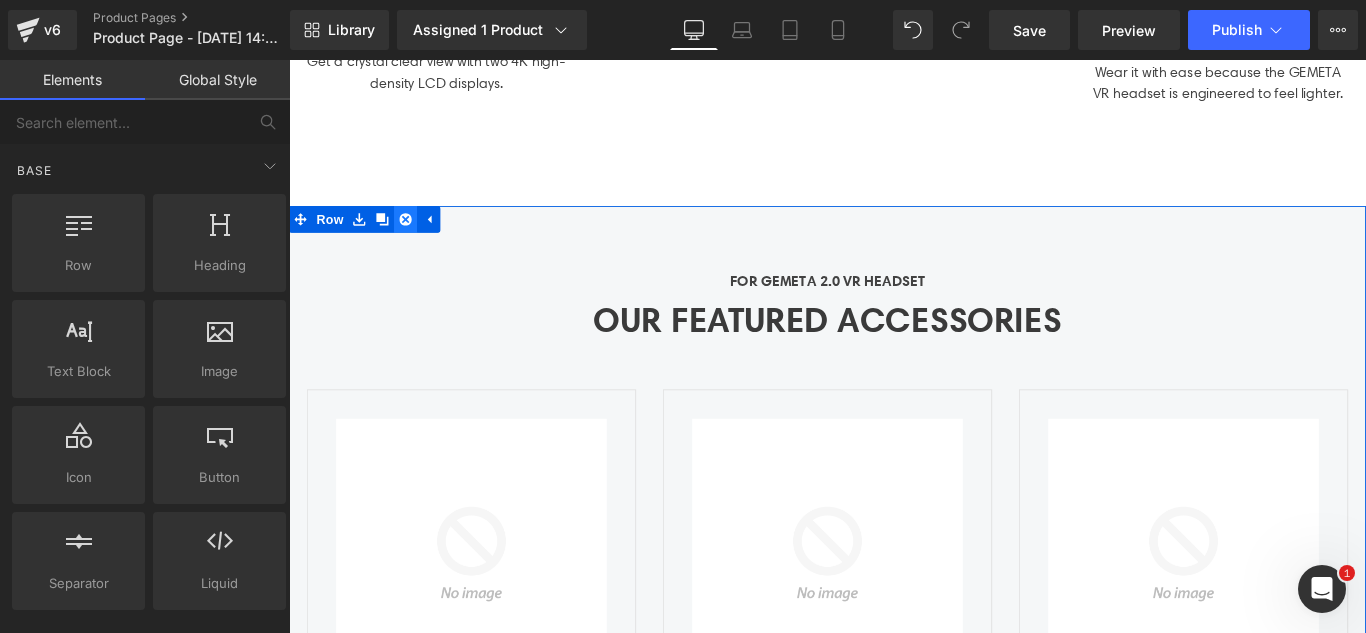 click at bounding box center [420, 239] 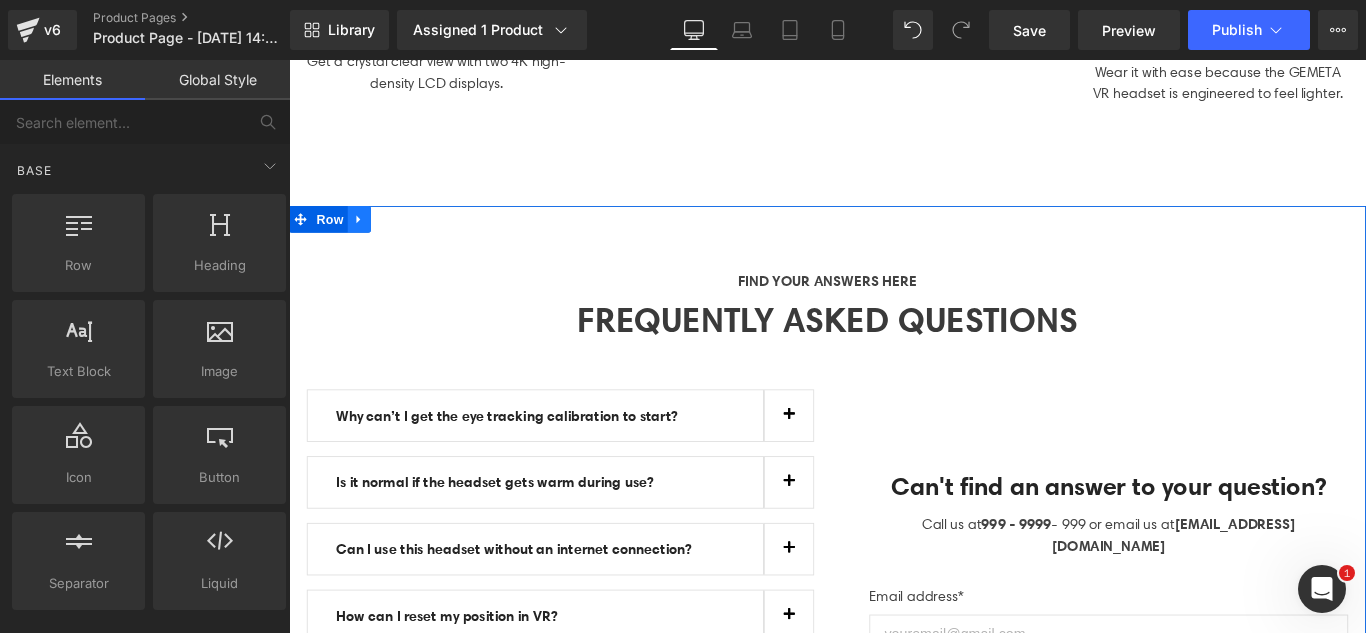 click 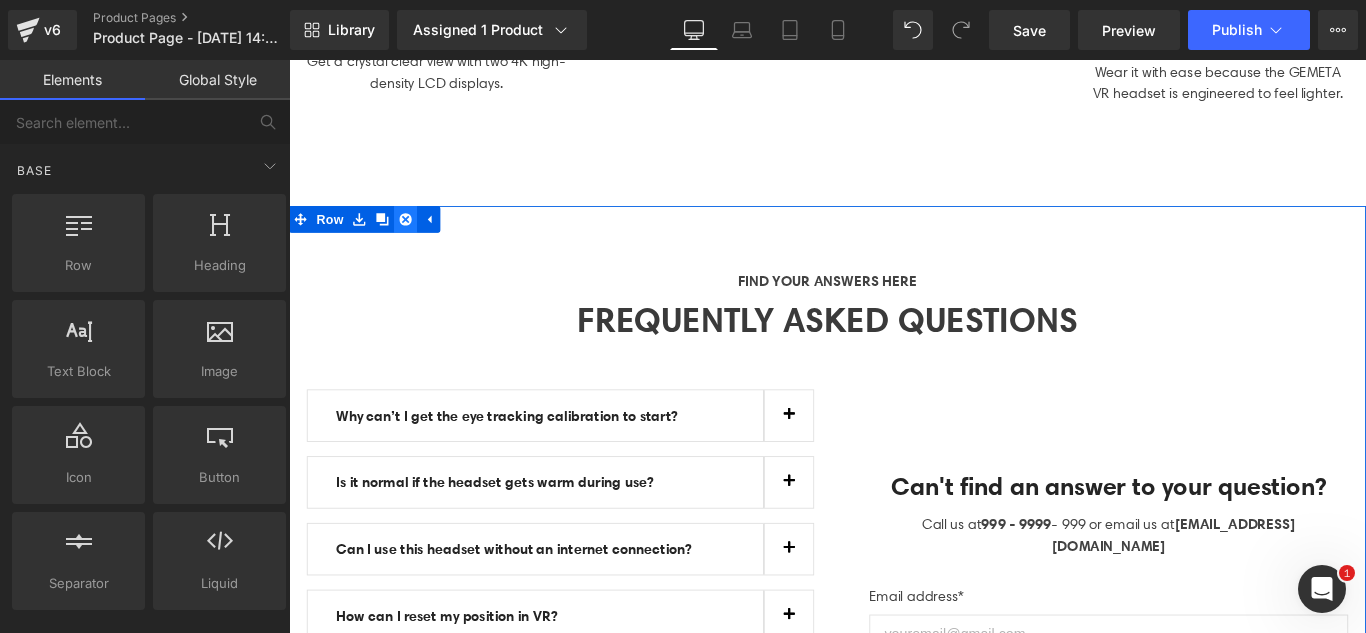 click 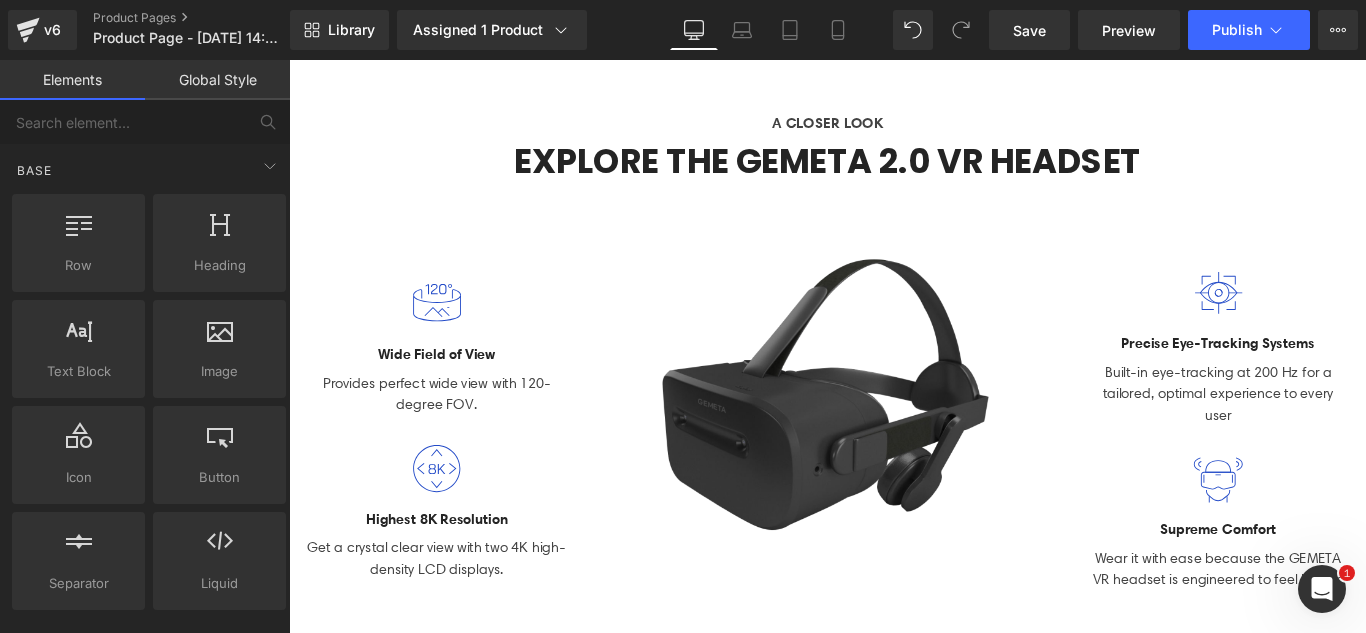 scroll, scrollTop: 0, scrollLeft: 0, axis: both 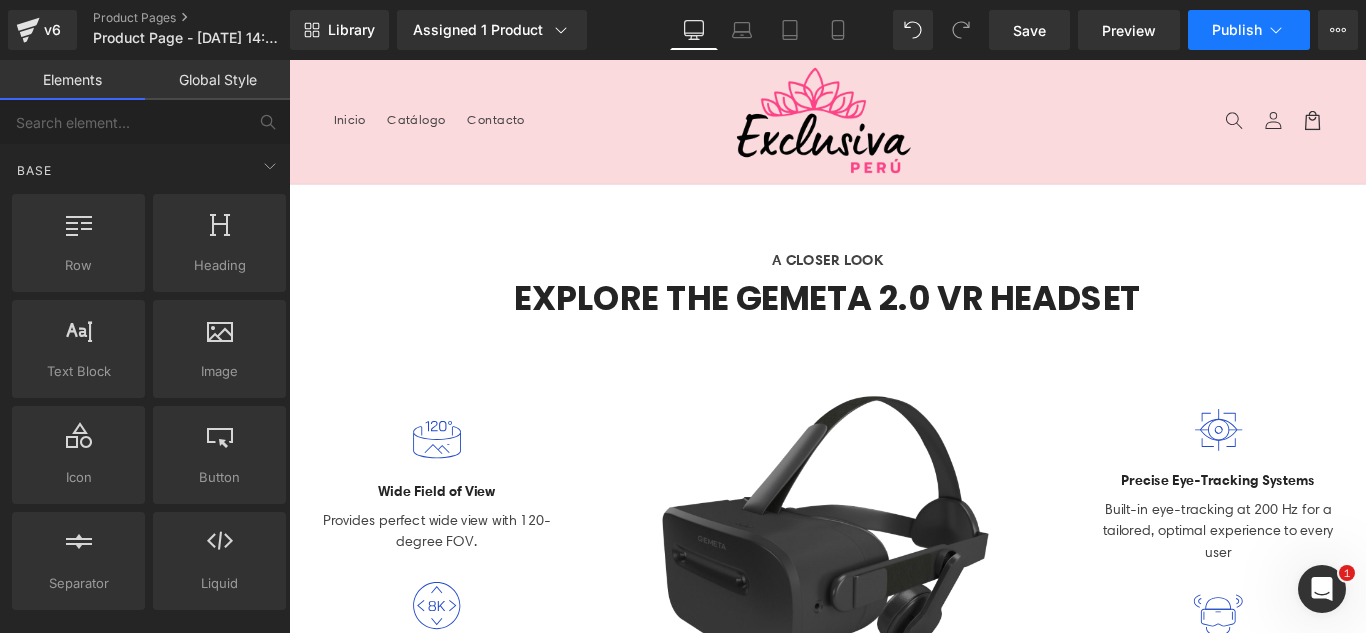 click on "Publish" at bounding box center (1237, 30) 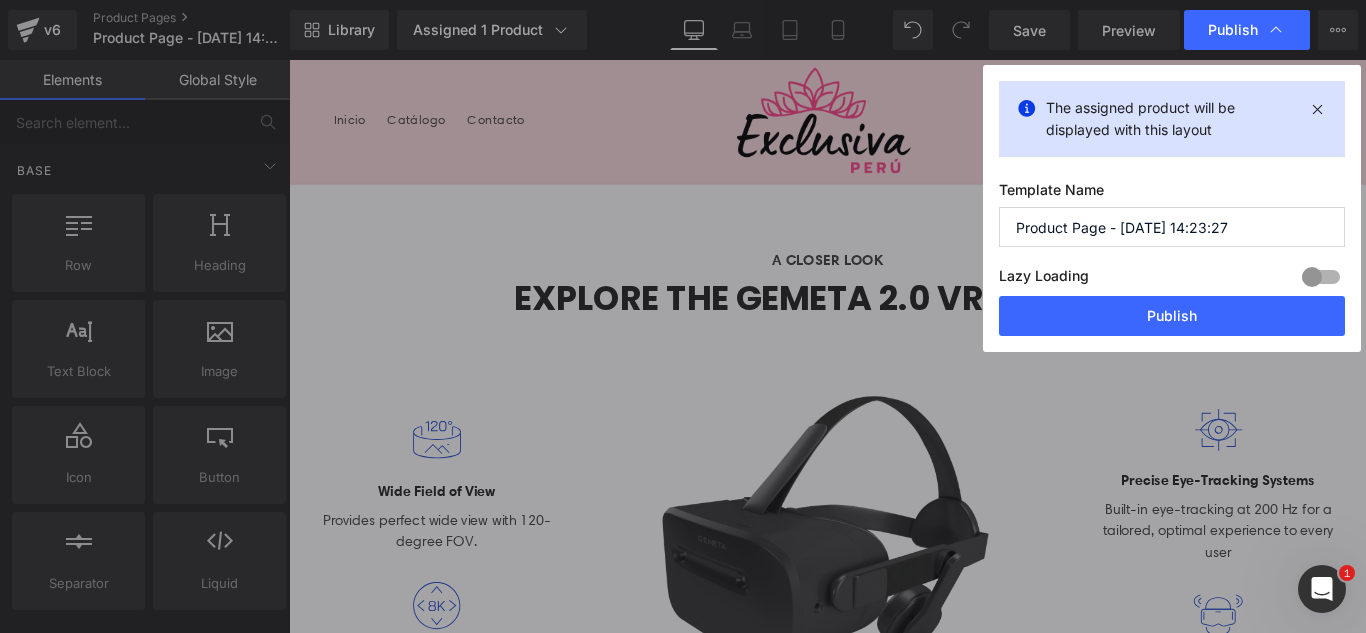 click on "Product Page - [DATE] 14:23:27" at bounding box center (1172, 227) 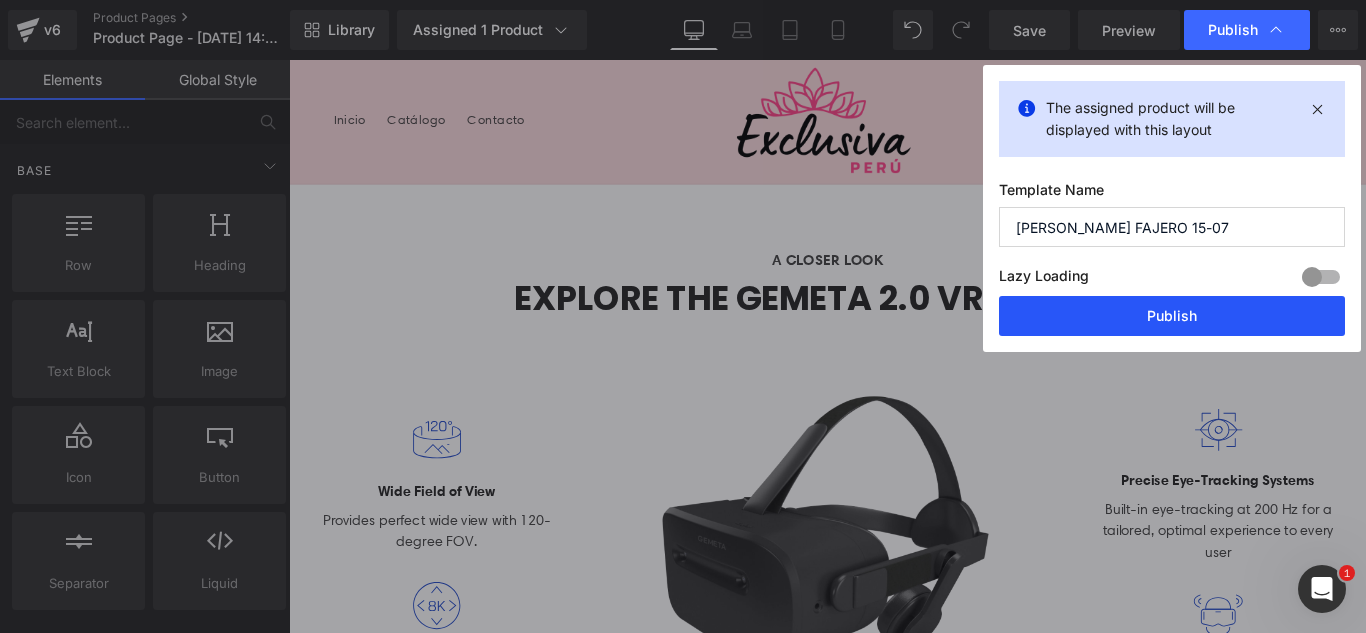 type on "[PERSON_NAME] FAJERO 15-07" 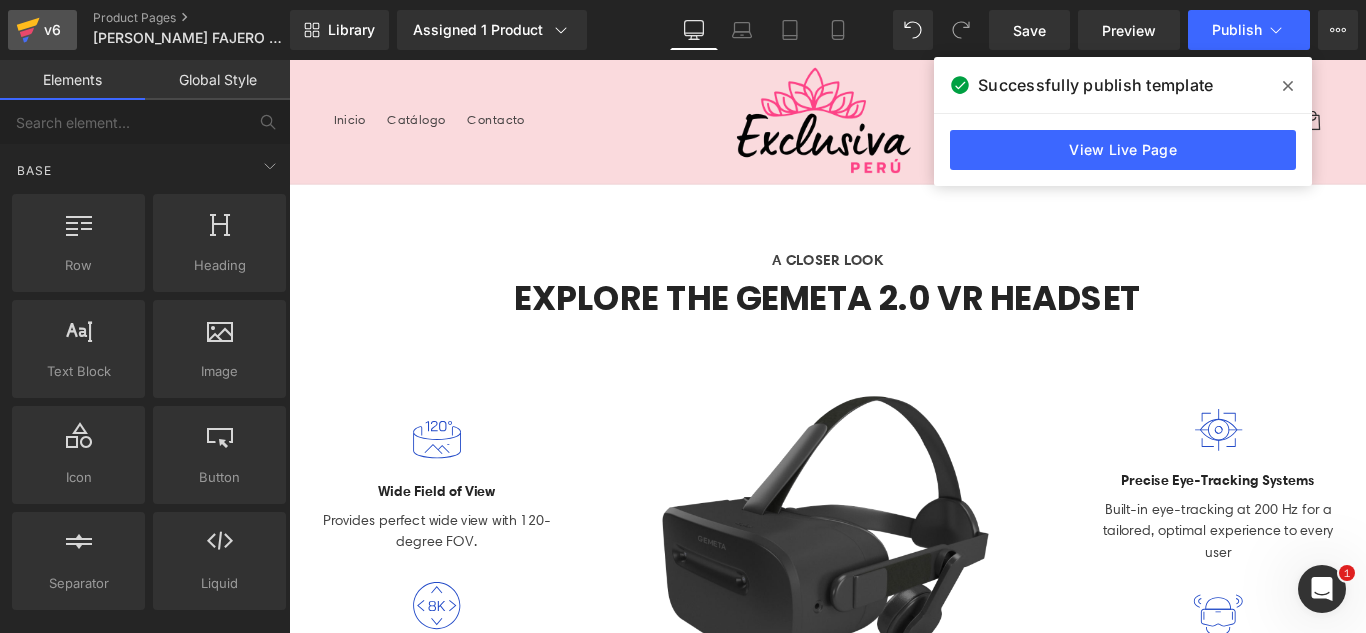 click 